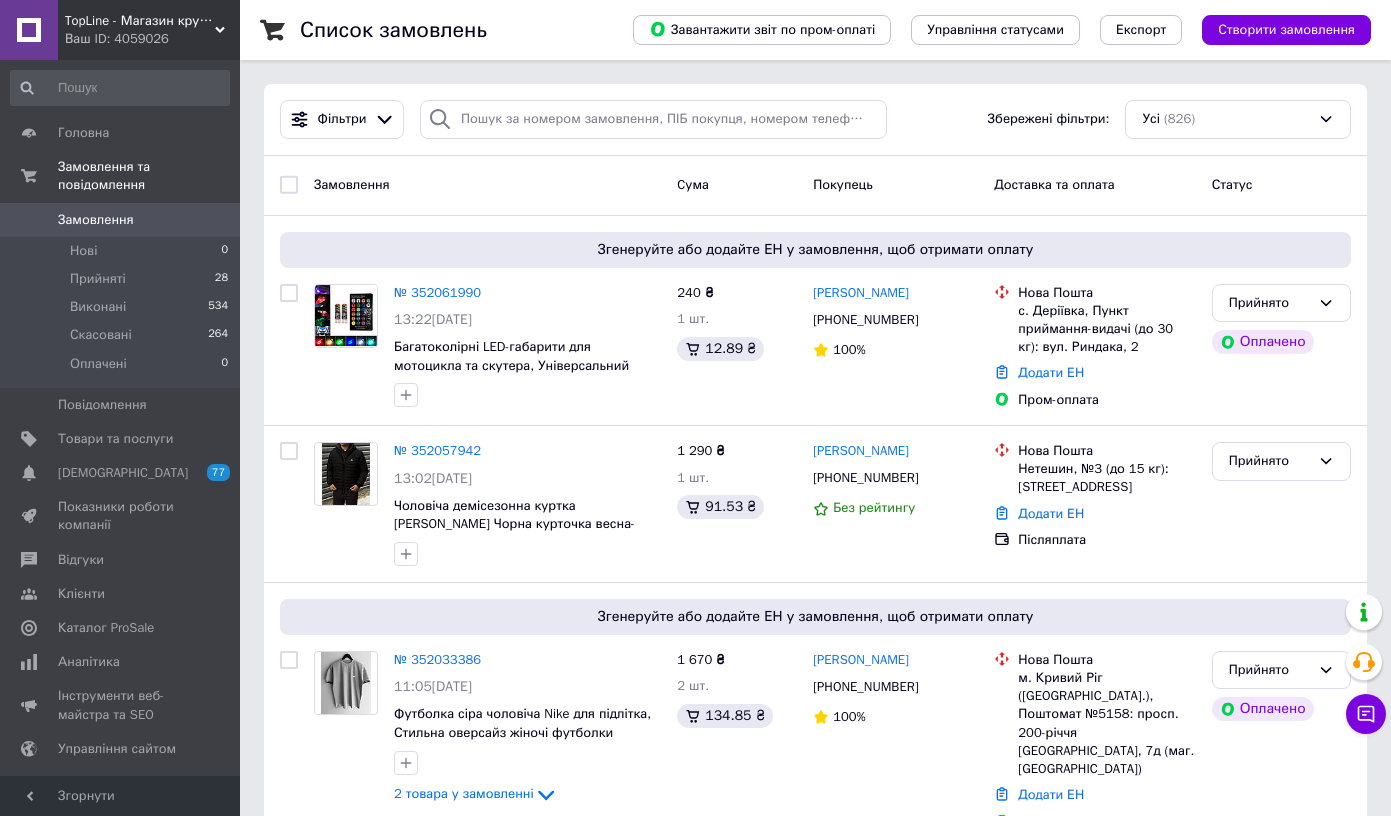 scroll, scrollTop: 0, scrollLeft: 0, axis: both 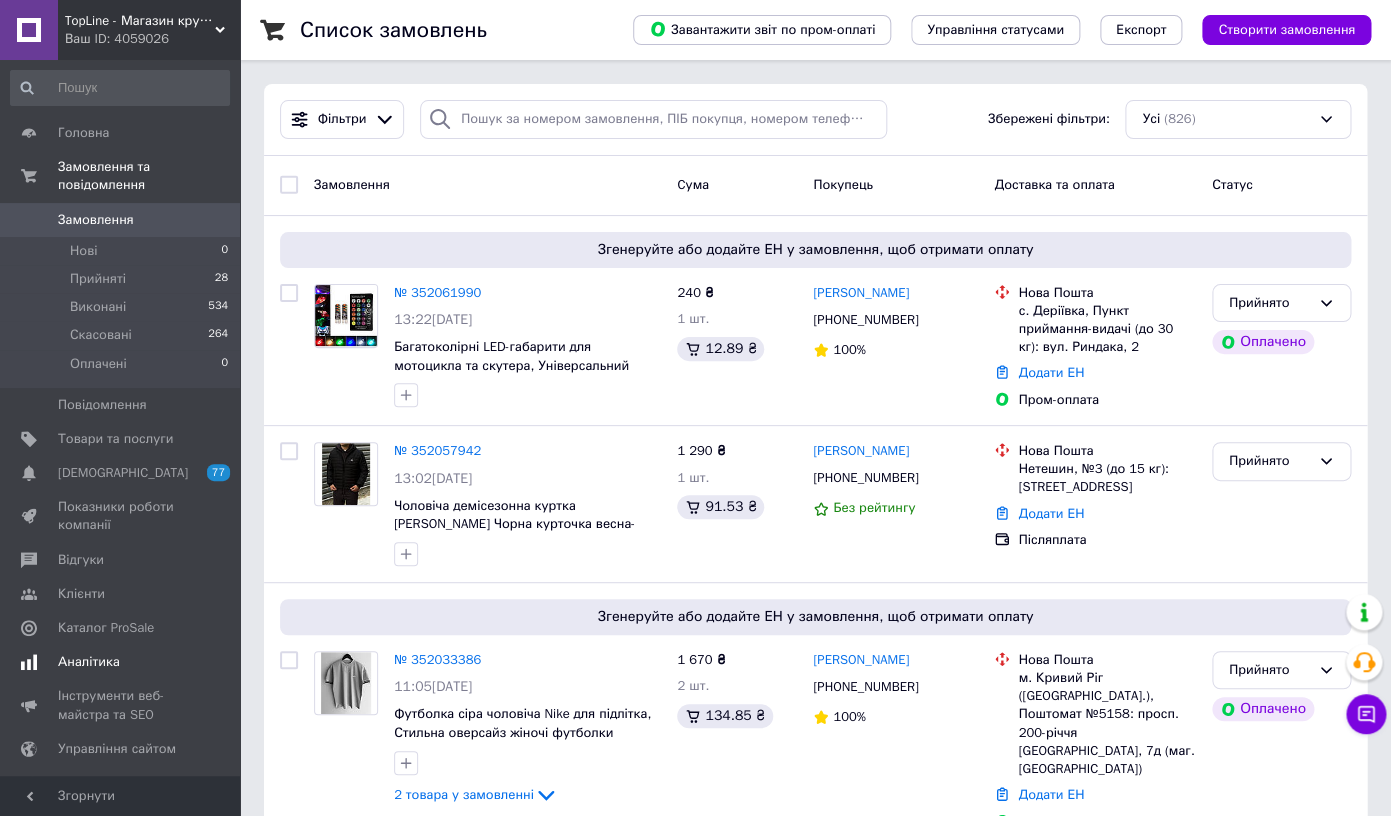 click on "Аналітика" at bounding box center (121, 662) 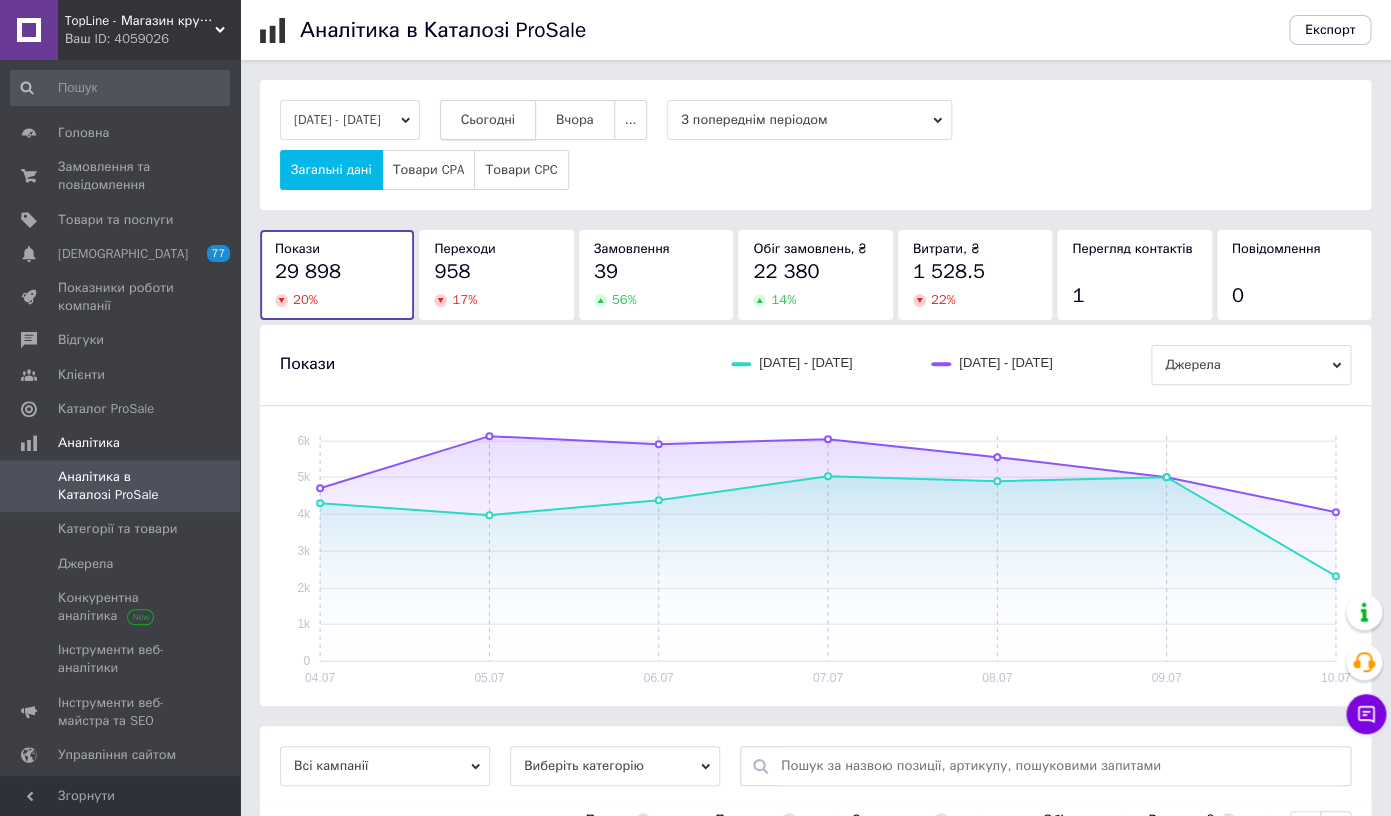 click on "Сьогодні" at bounding box center [488, 120] 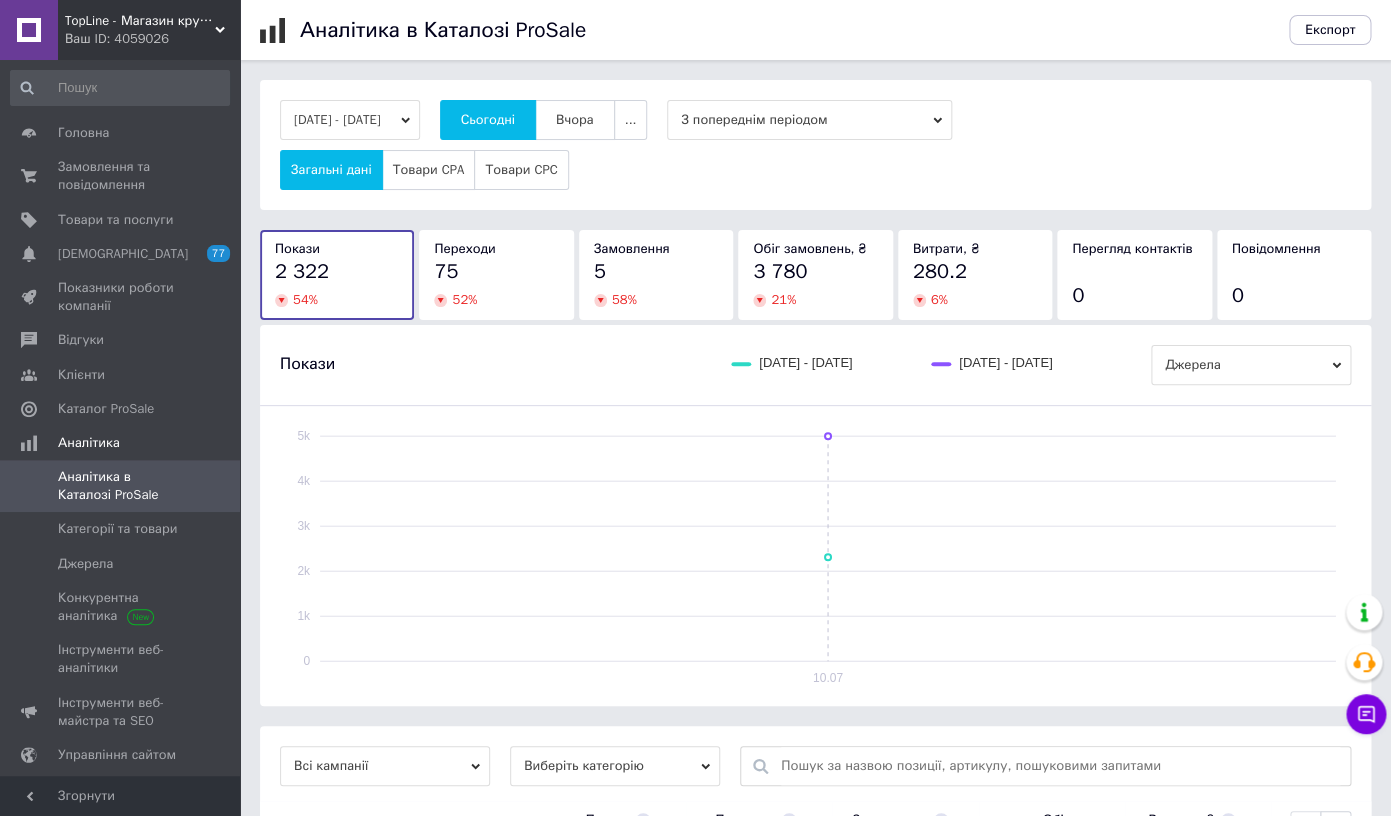 click on "Ваш ID: 4059026" at bounding box center (152, 39) 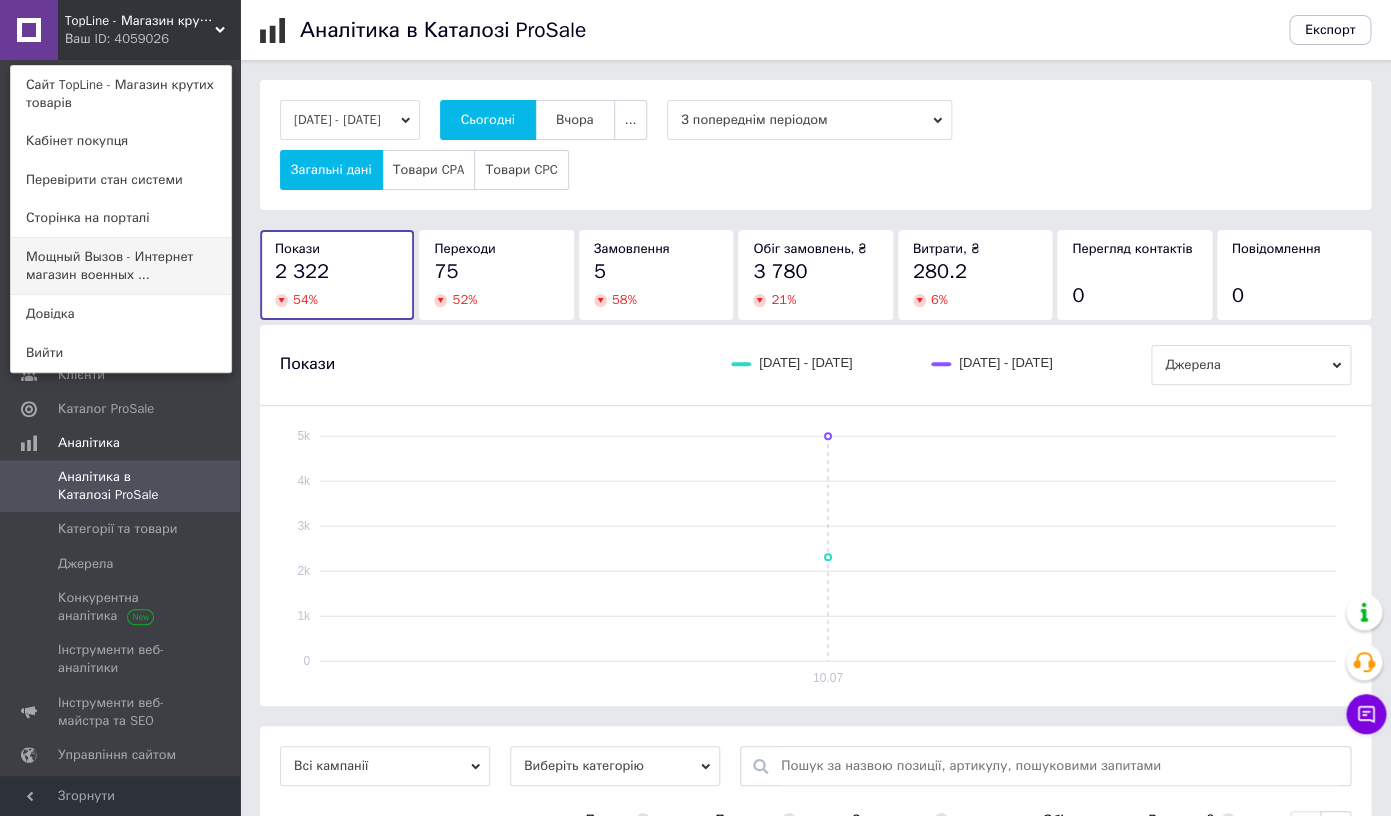 click on "Мощный Вызов - Интернет магазин военных ..." at bounding box center [121, 266] 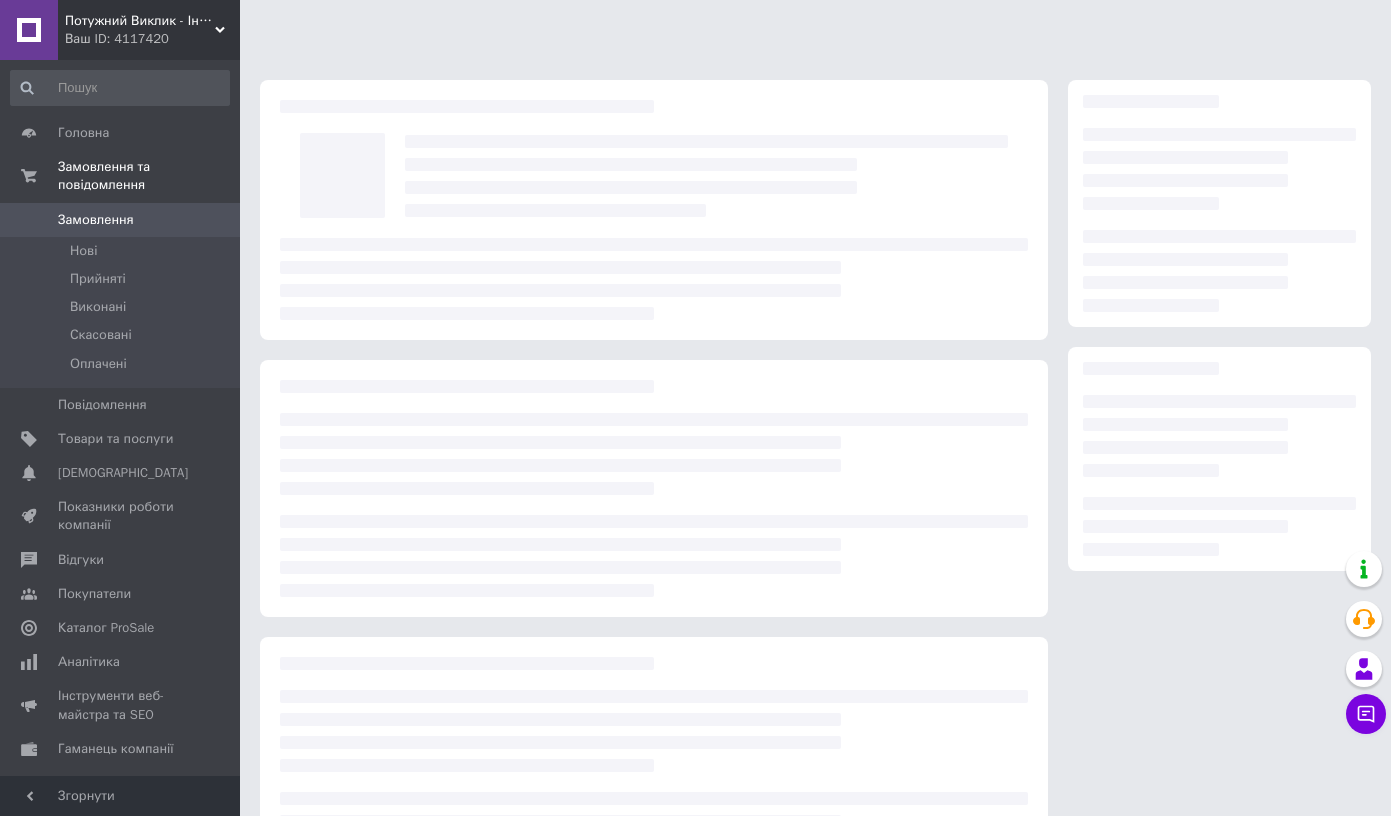 scroll, scrollTop: 0, scrollLeft: 0, axis: both 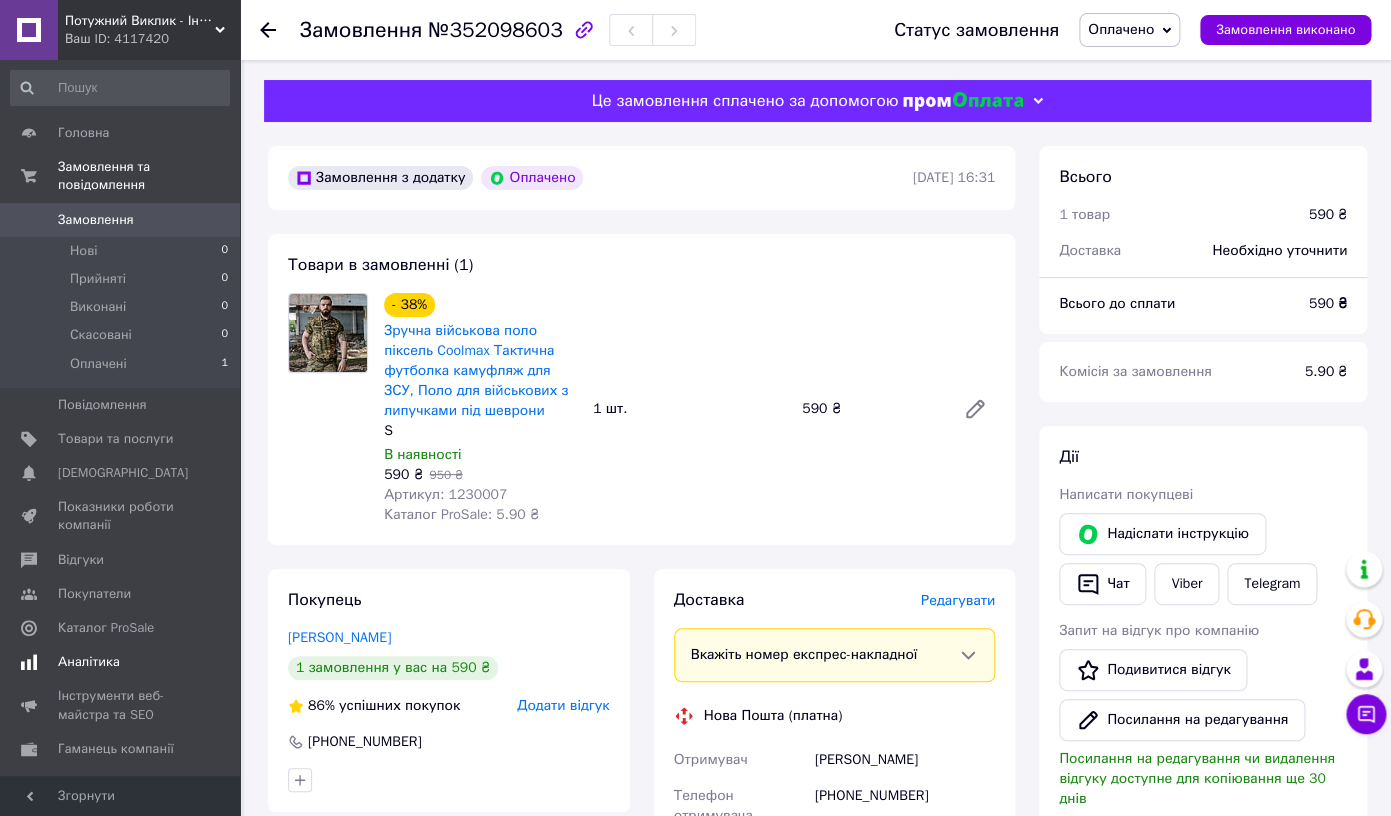 click on "Аналітика" at bounding box center [121, 662] 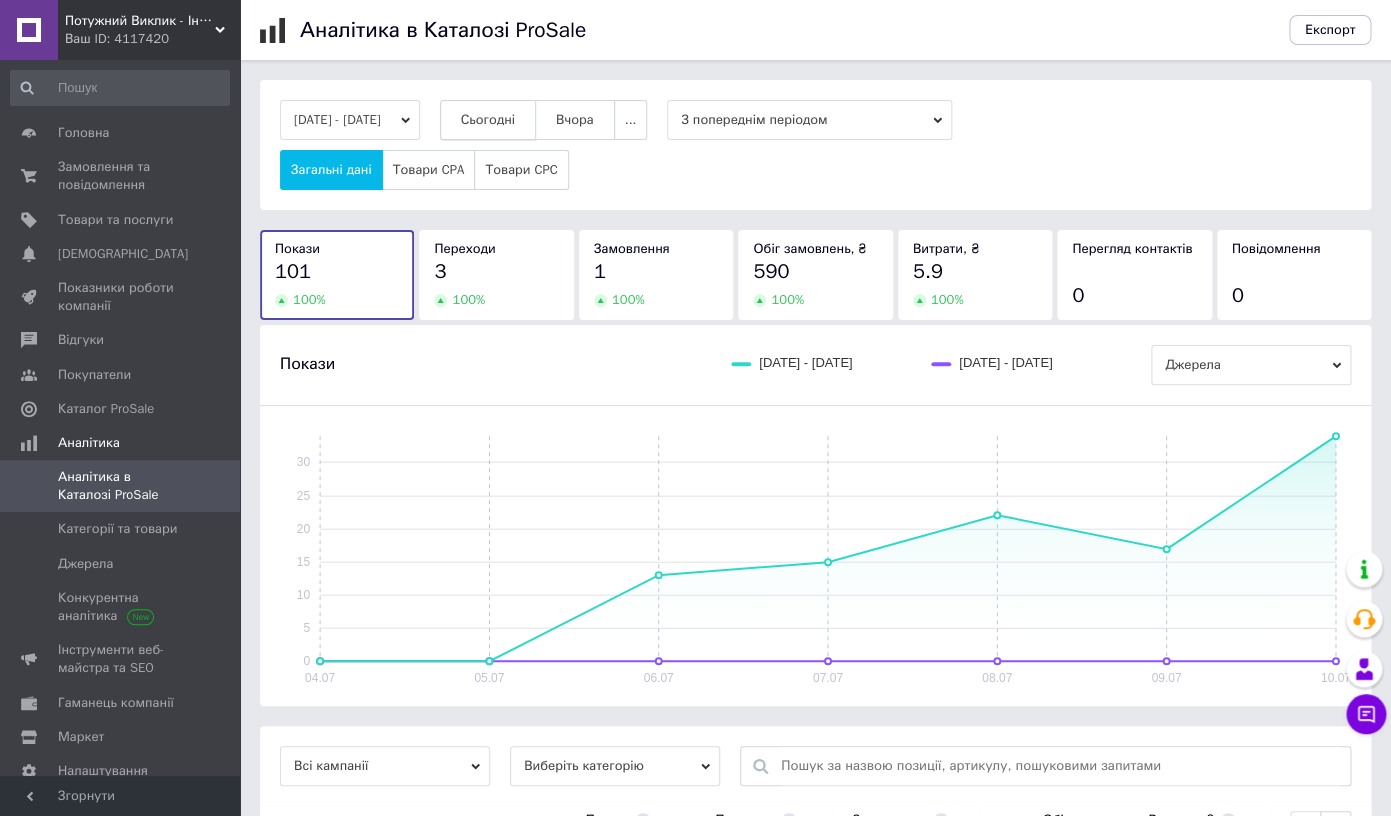 click on "Сьогодні" at bounding box center [488, 120] 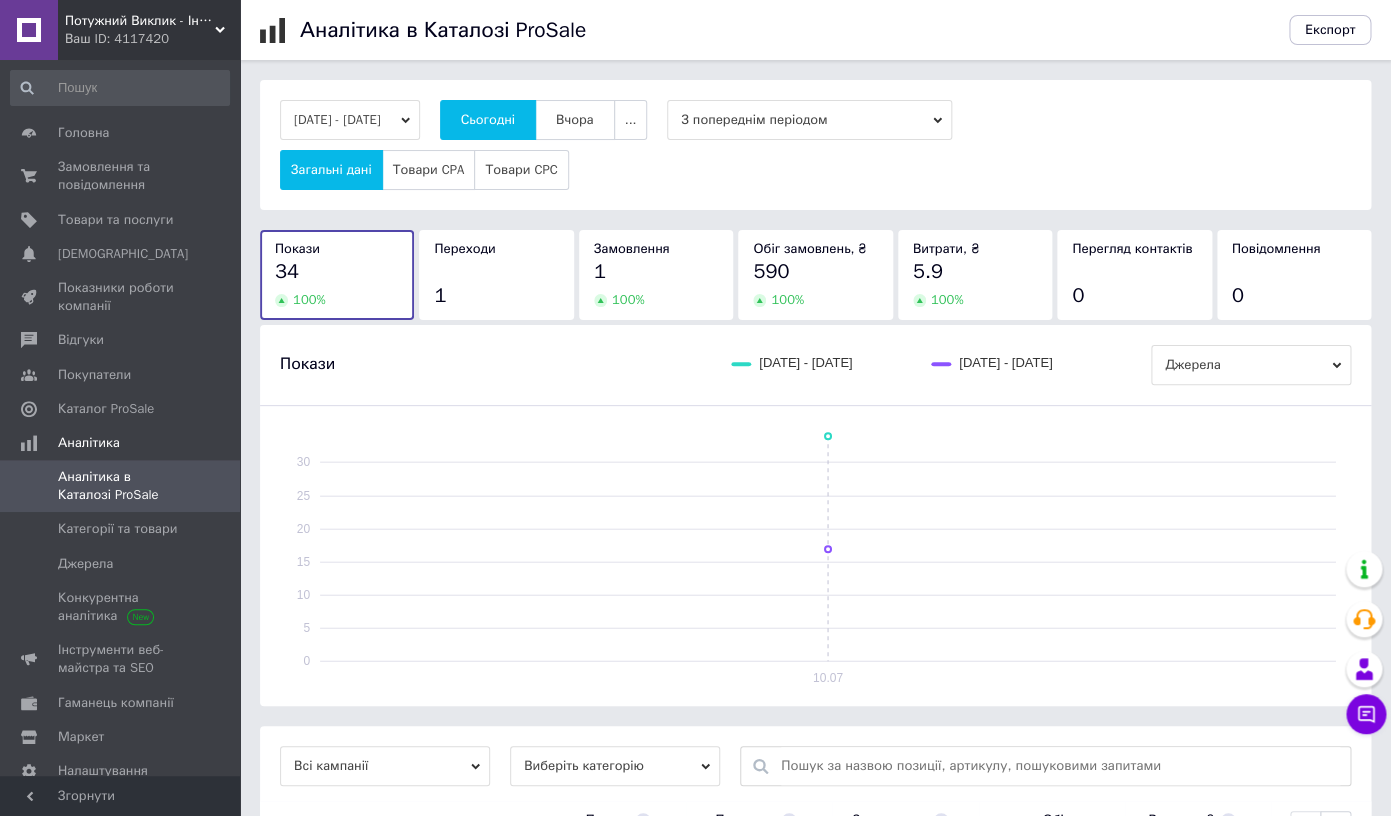 scroll, scrollTop: 186, scrollLeft: 0, axis: vertical 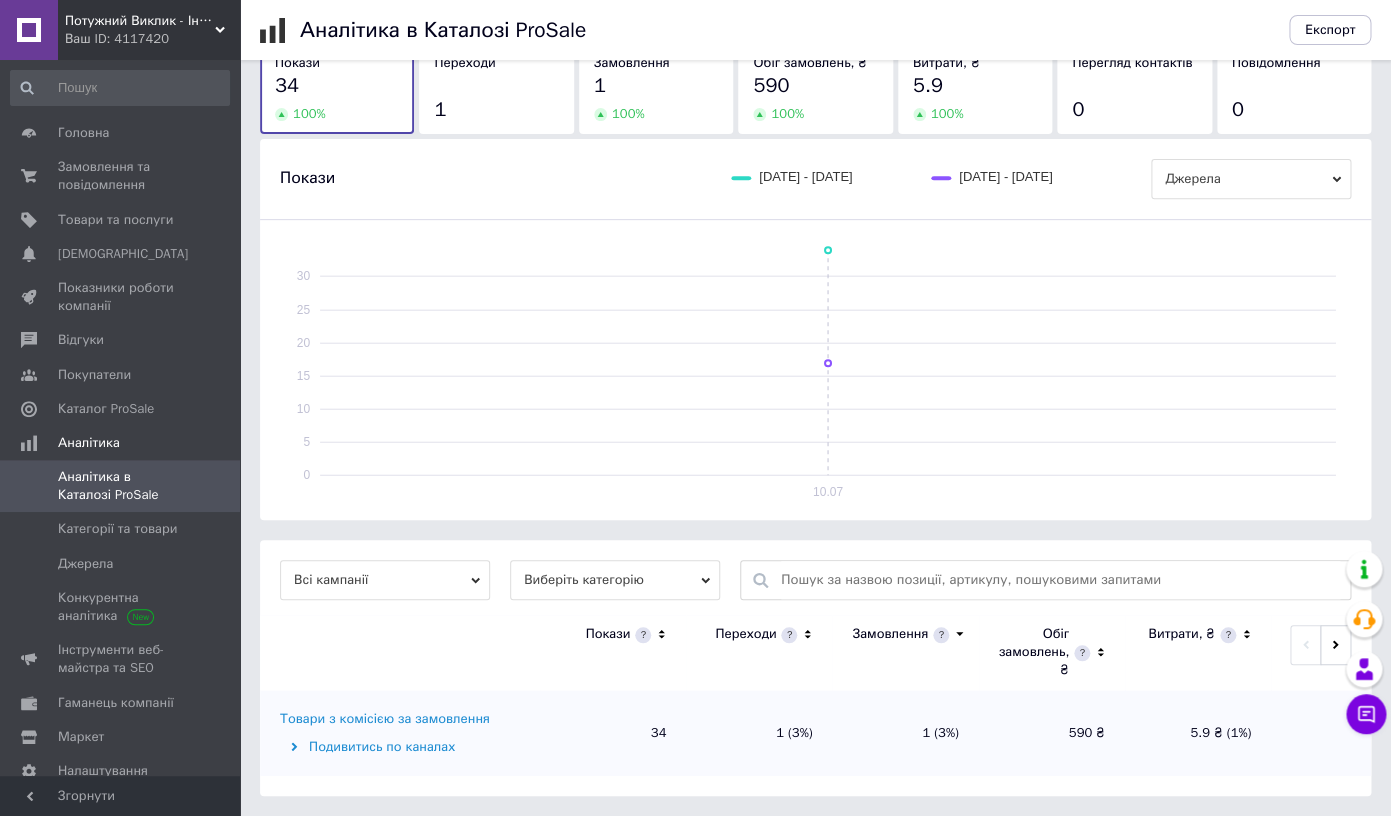 click on "Товари з комісією за замовлення" at bounding box center (385, 719) 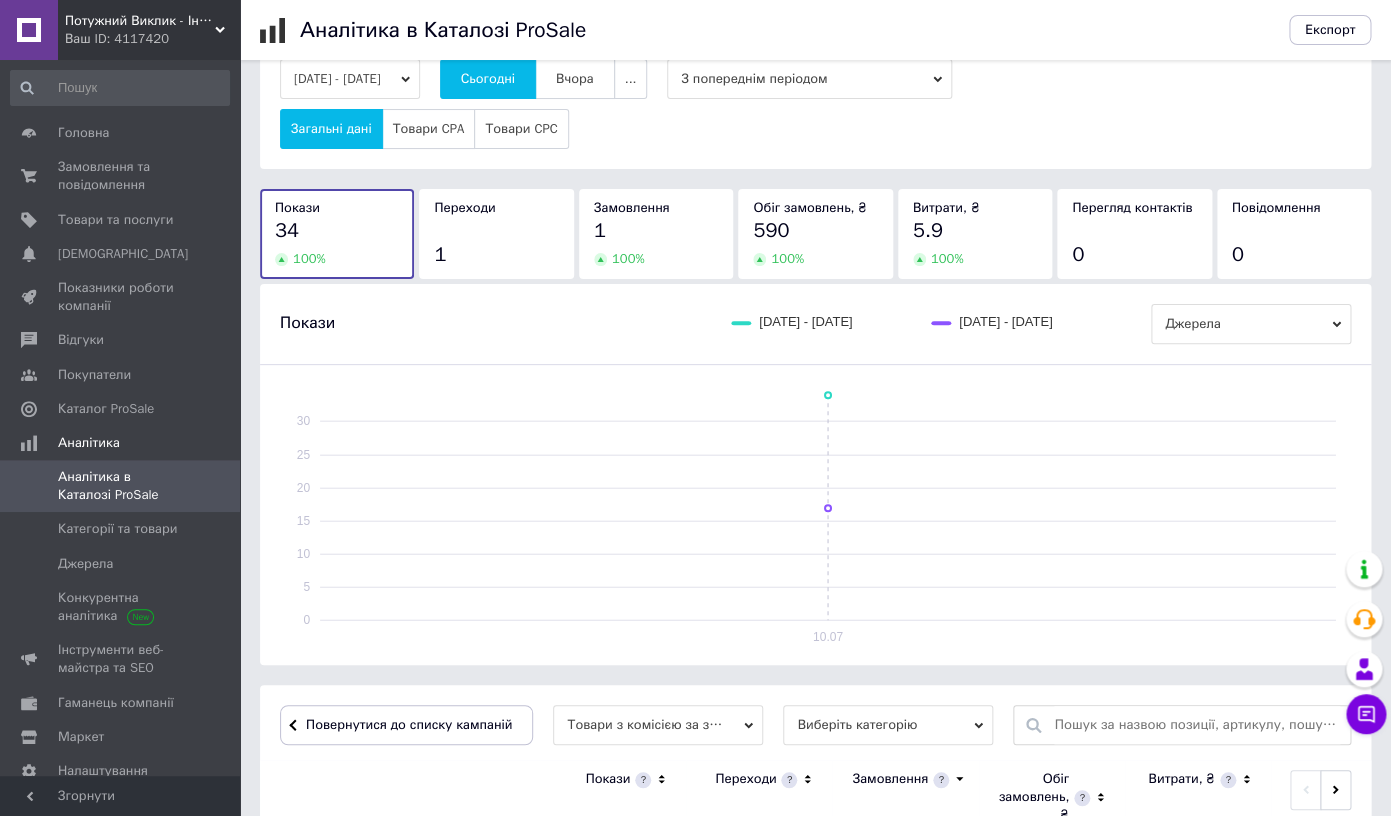 scroll, scrollTop: 0, scrollLeft: 0, axis: both 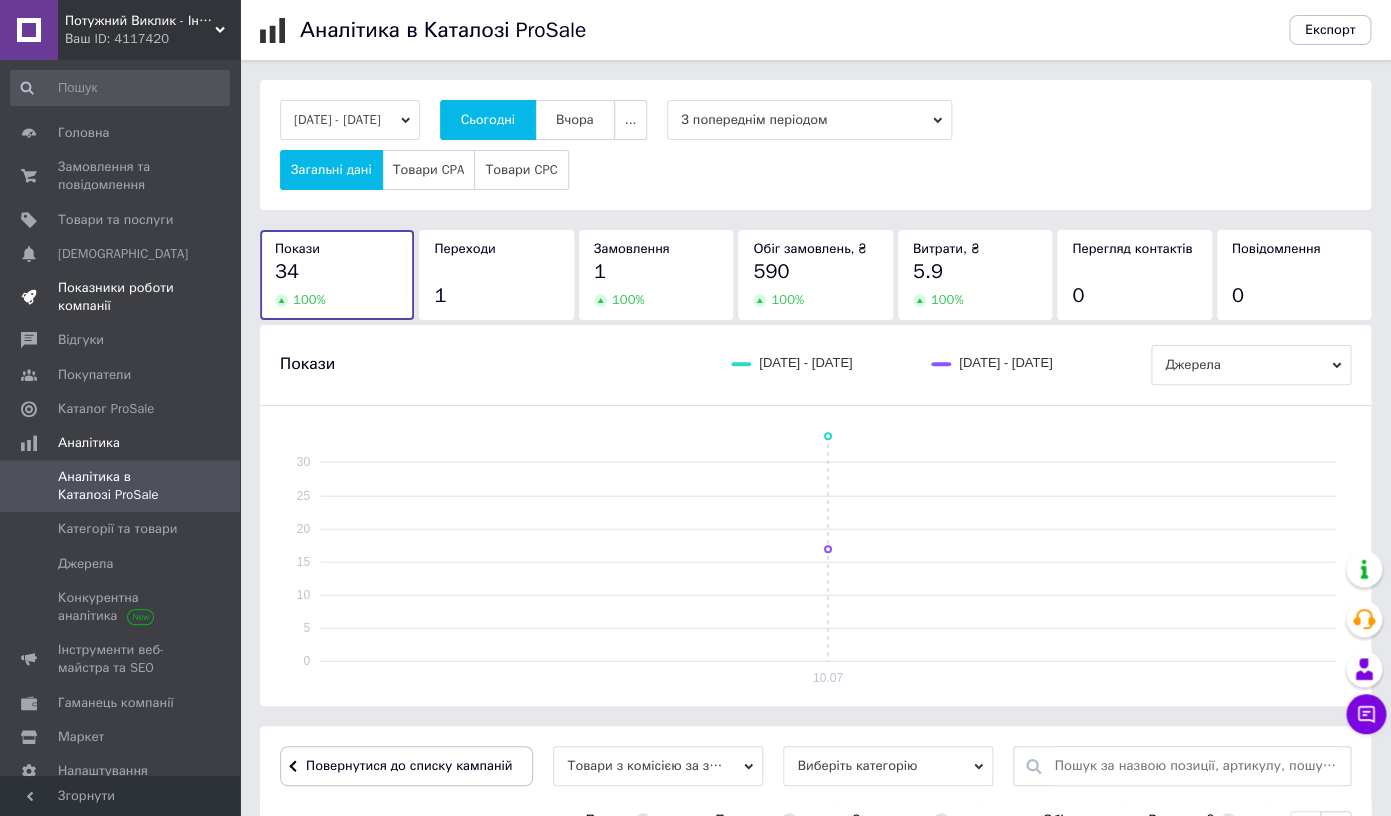 click on "Показники роботи компанії" at bounding box center (121, 297) 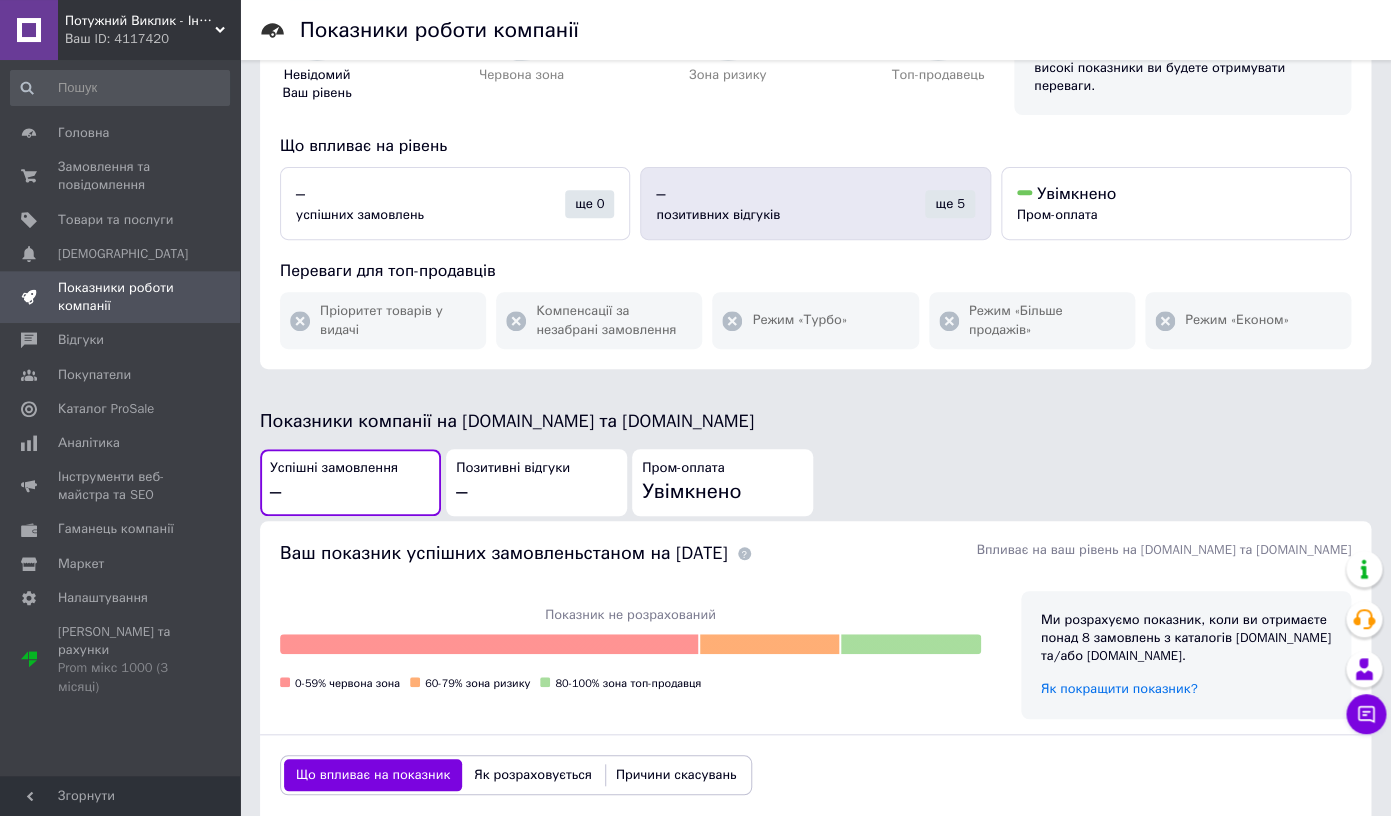scroll, scrollTop: 36, scrollLeft: 0, axis: vertical 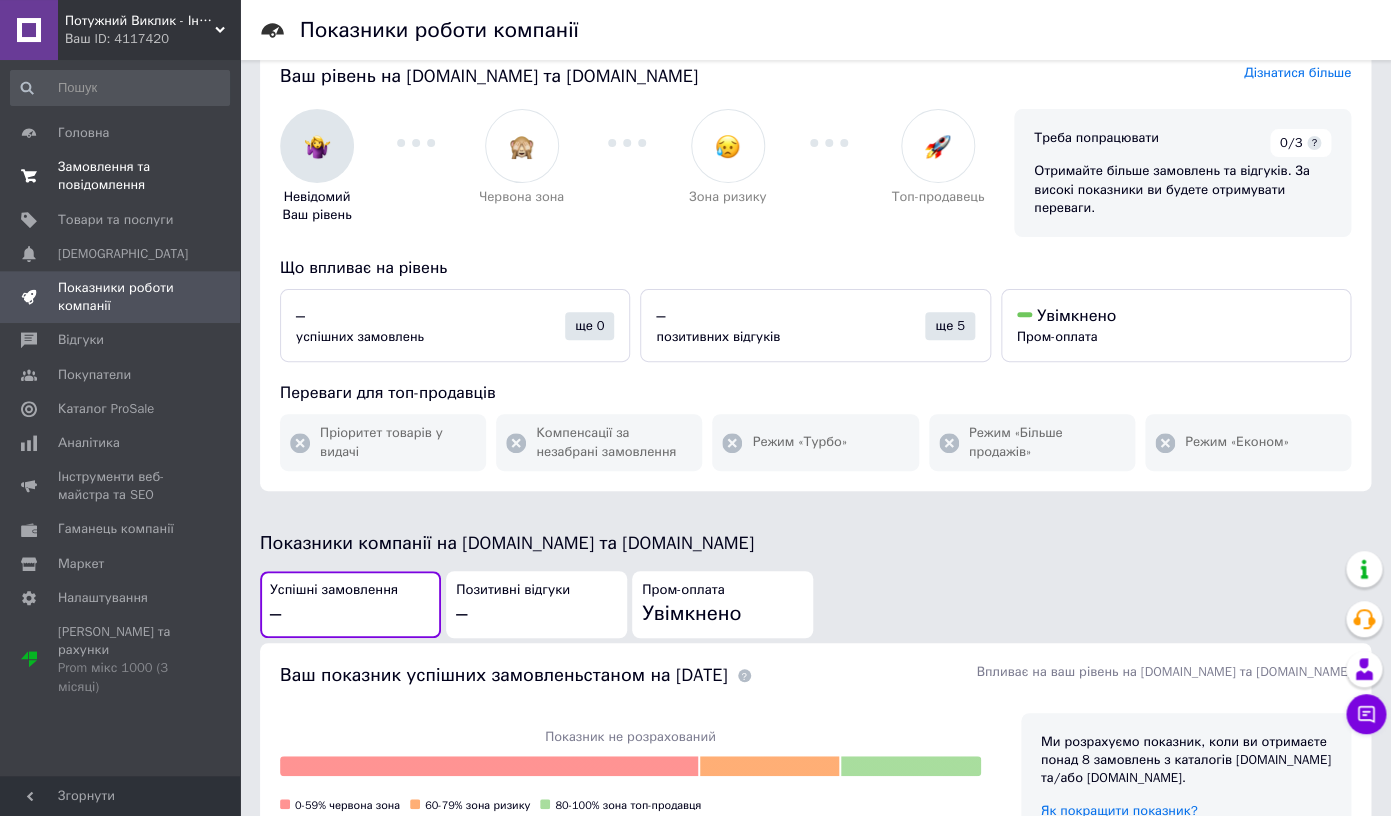 click on "0 0" at bounding box center [212, 176] 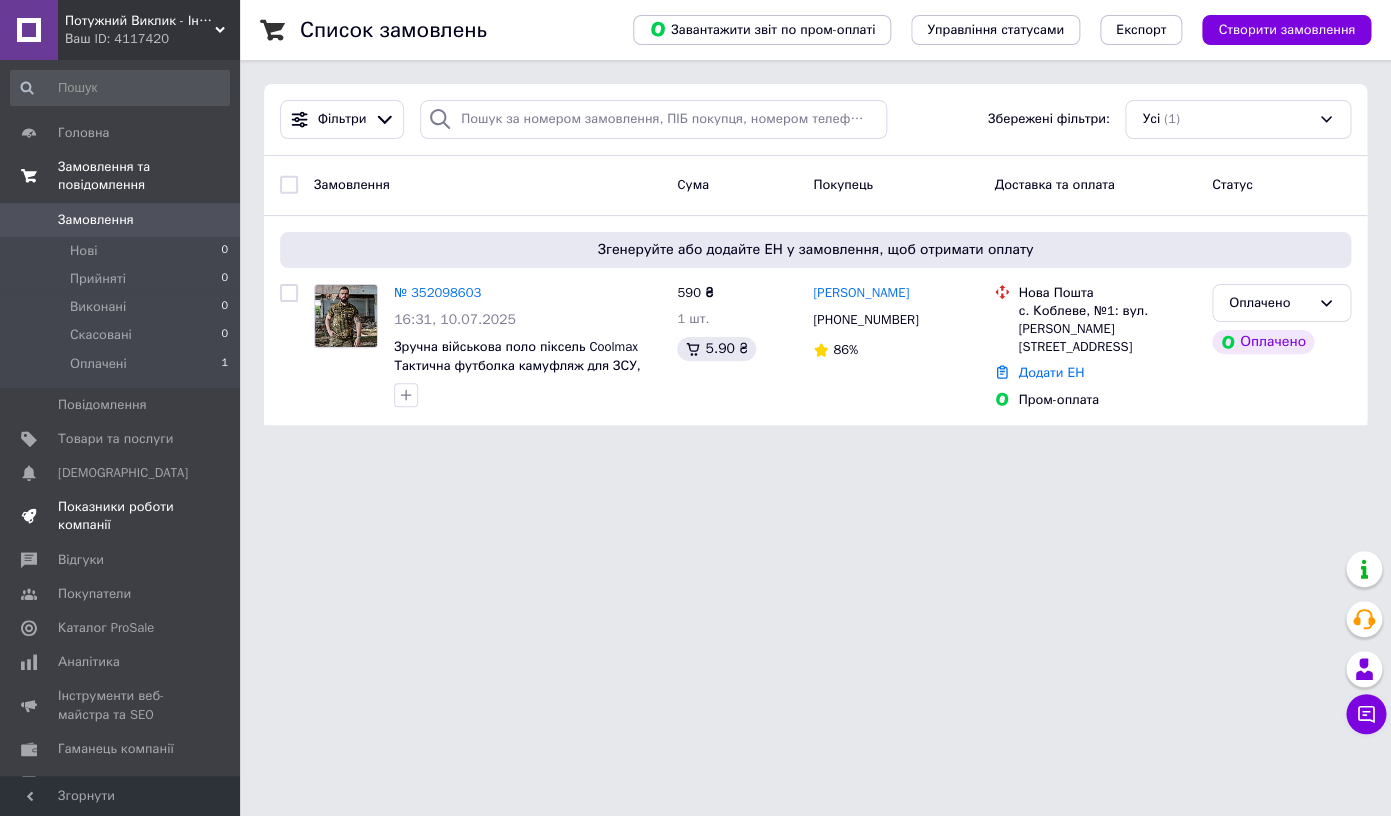 click on "Показники роботи компанії" at bounding box center (121, 516) 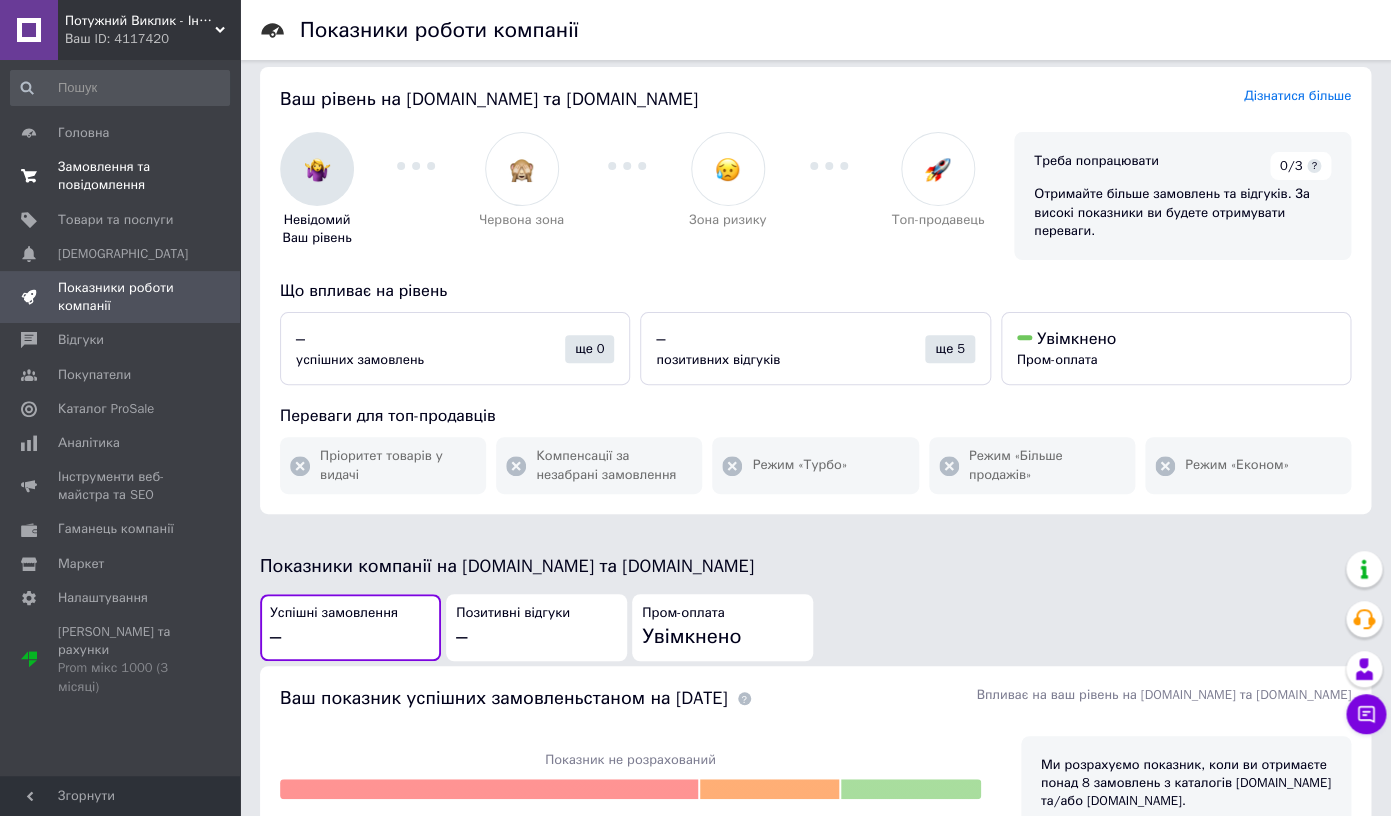 scroll, scrollTop: 0, scrollLeft: 0, axis: both 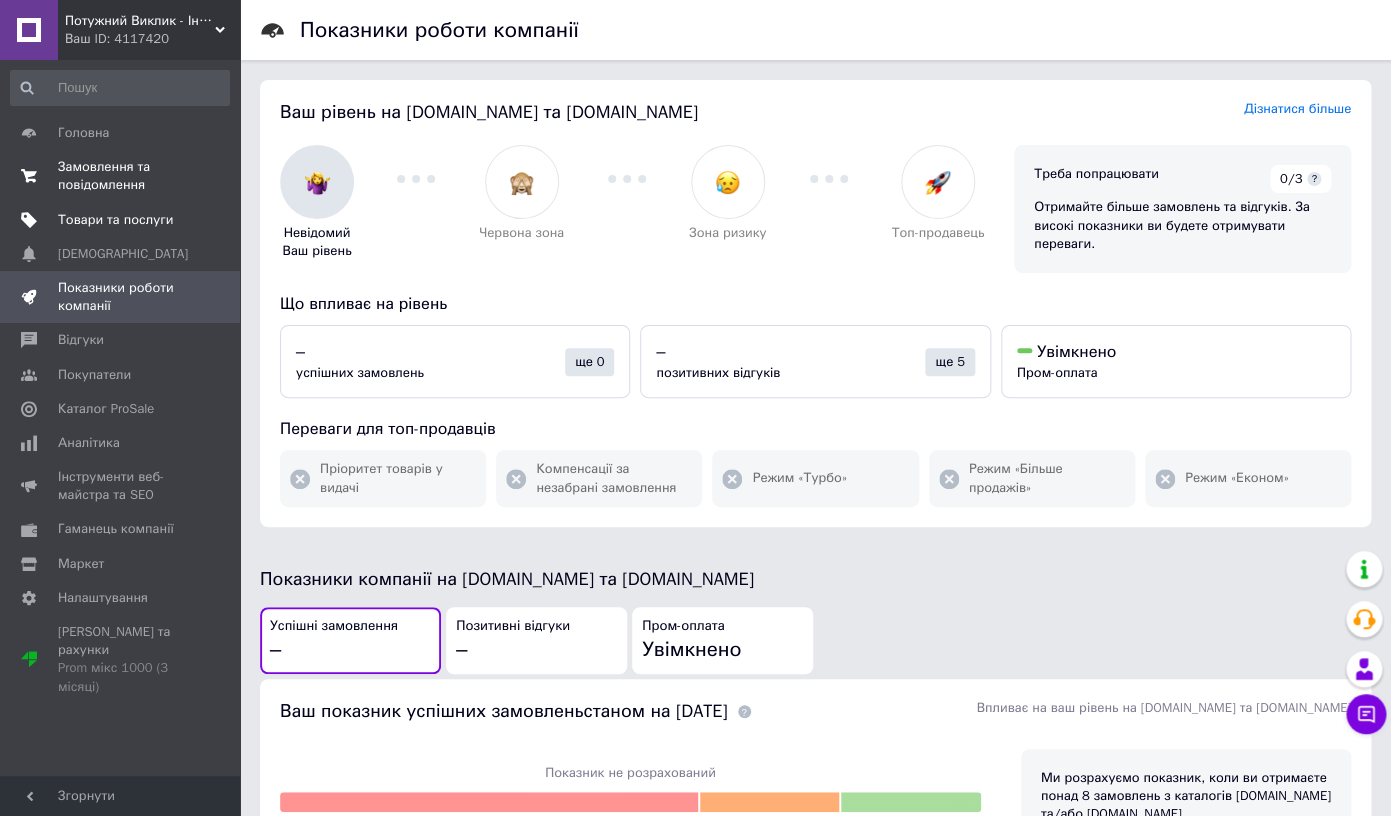 click on "Товари та послуги" at bounding box center (115, 220) 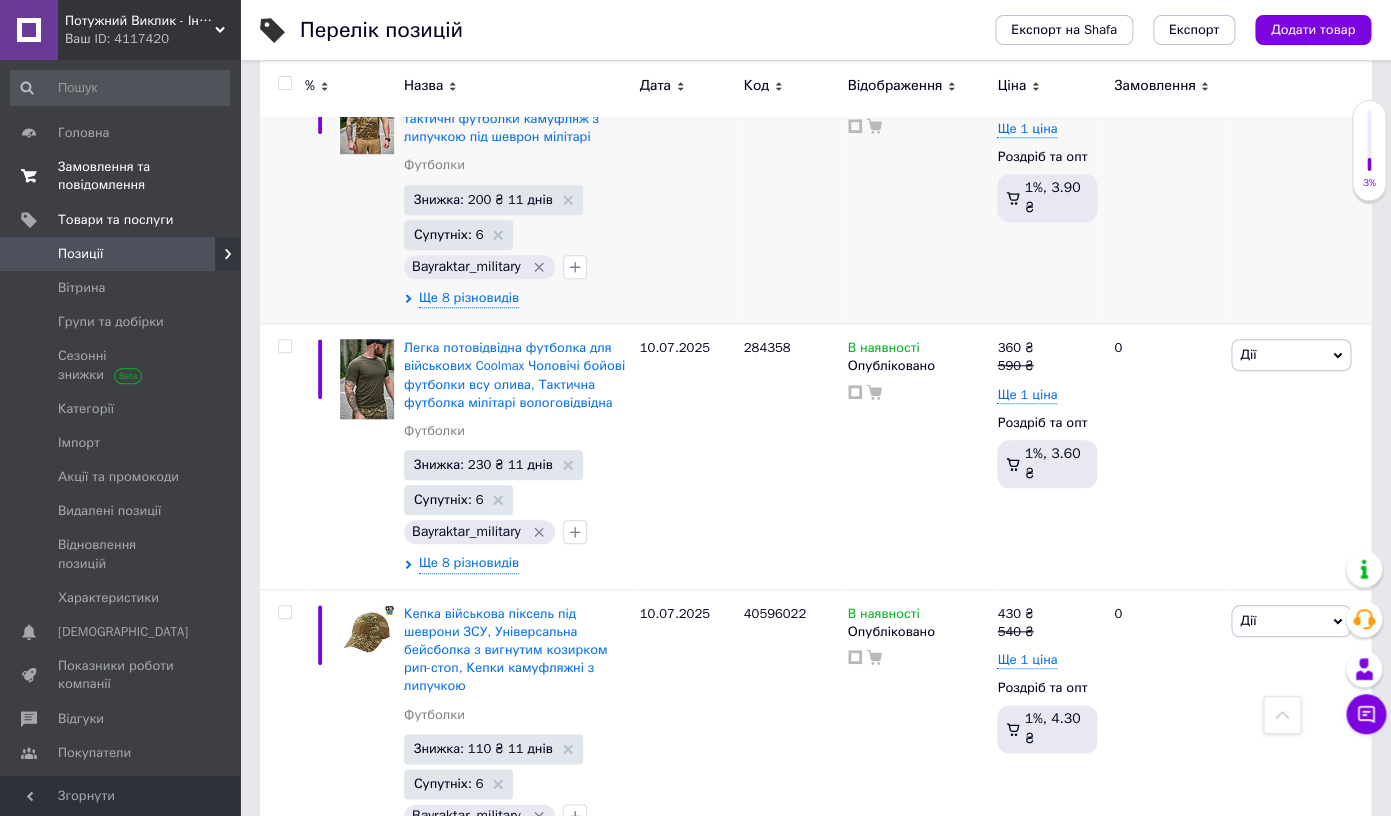 scroll, scrollTop: 179, scrollLeft: 0, axis: vertical 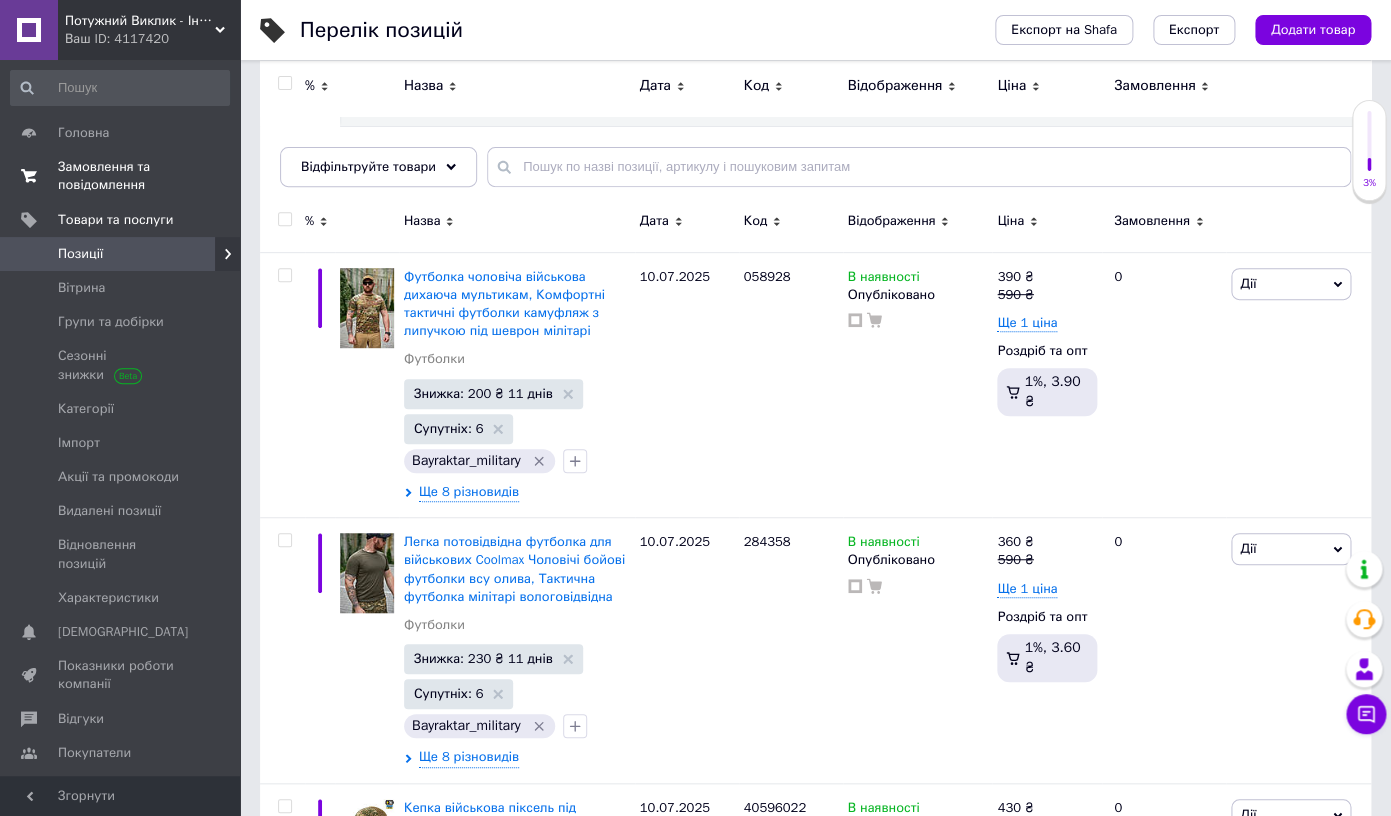 click on "Замовлення та повідомлення" at bounding box center (121, 176) 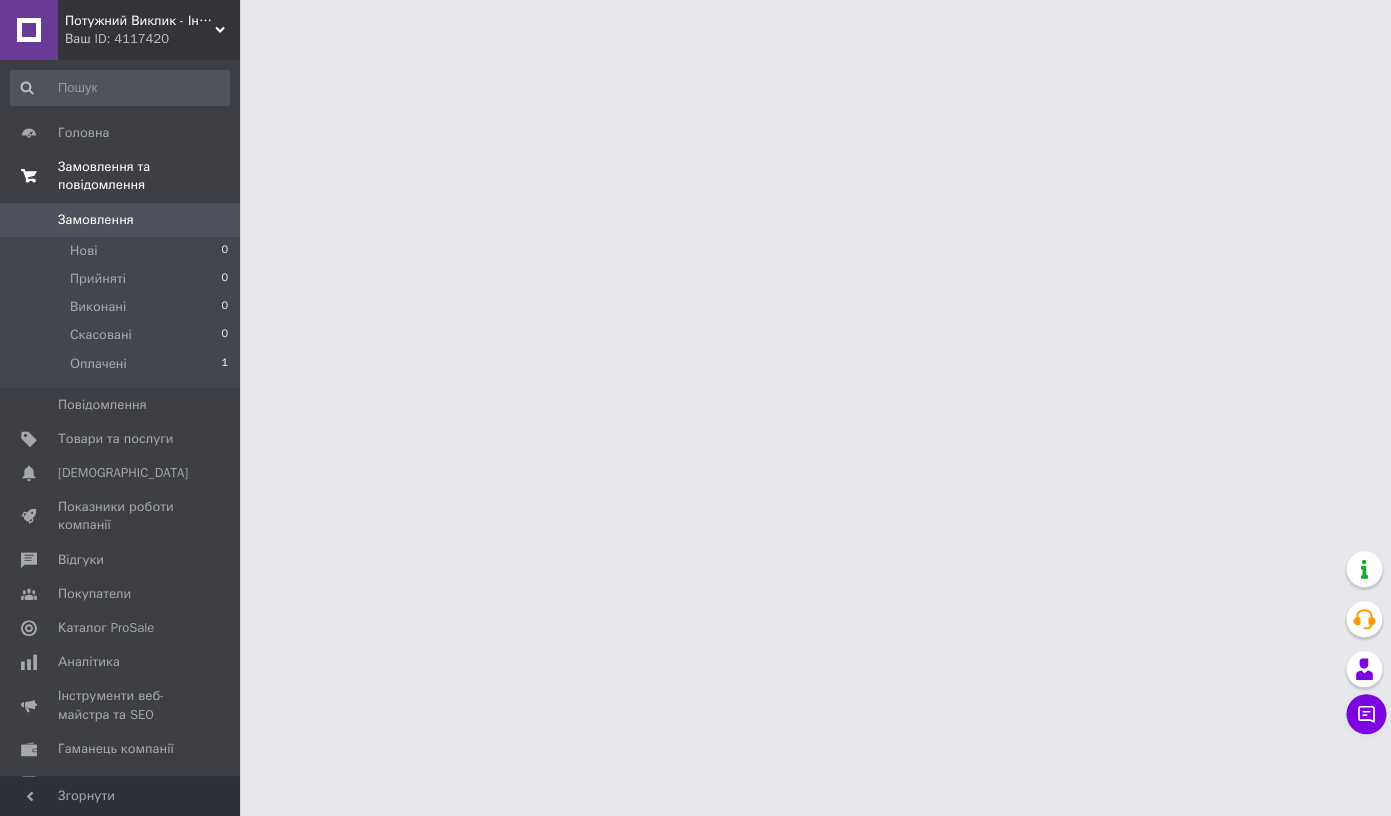 scroll, scrollTop: 0, scrollLeft: 0, axis: both 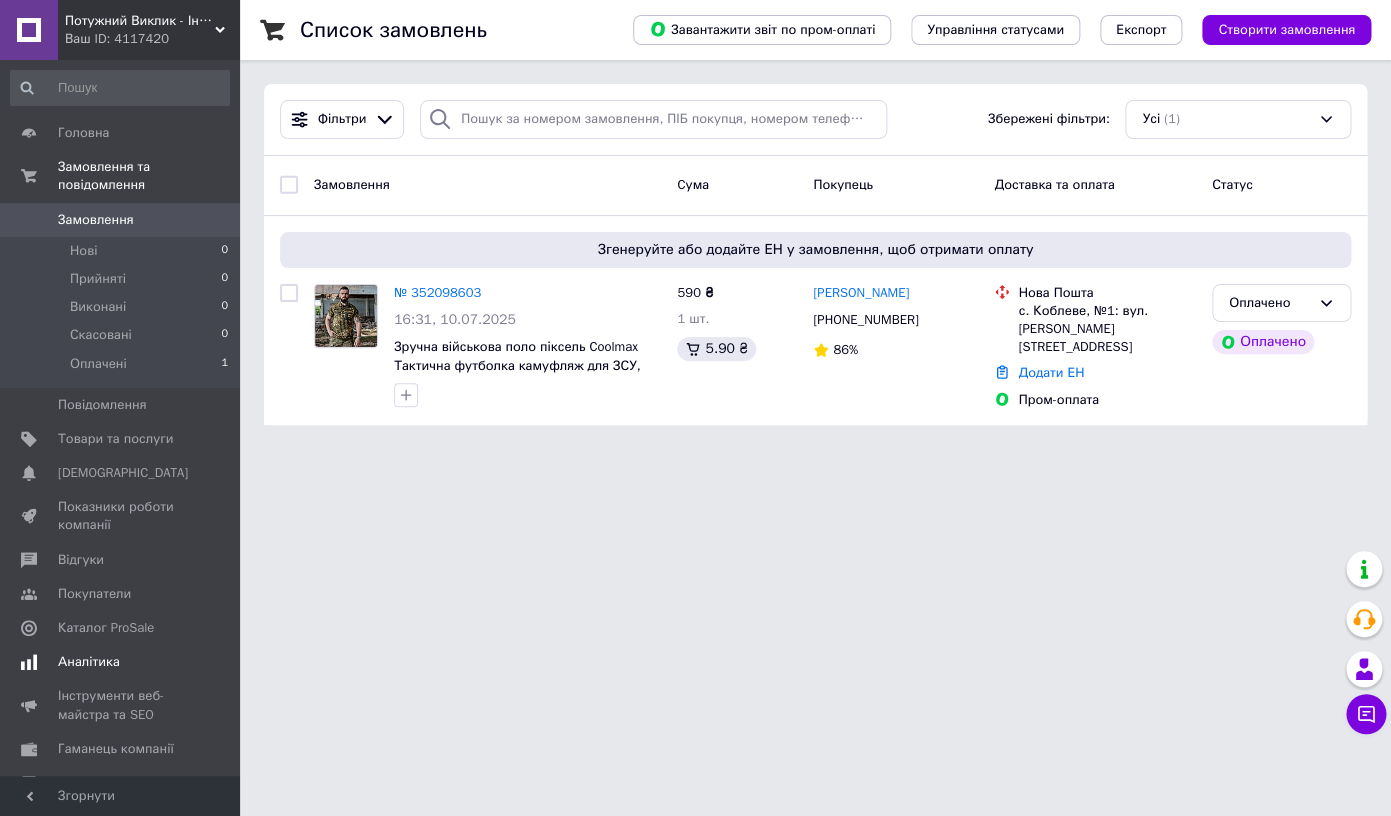 click on "Аналітика" at bounding box center (89, 662) 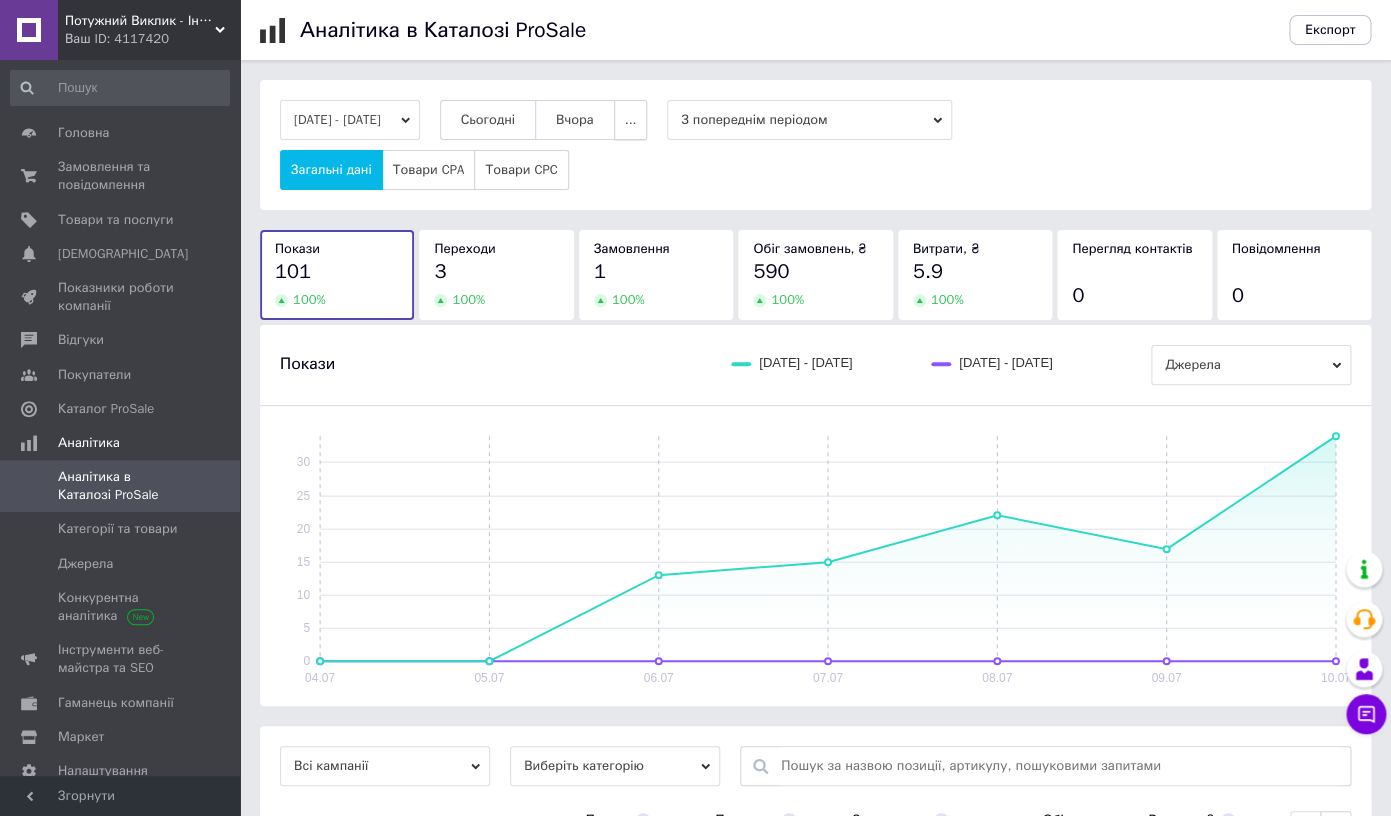 click on "..." at bounding box center (631, 120) 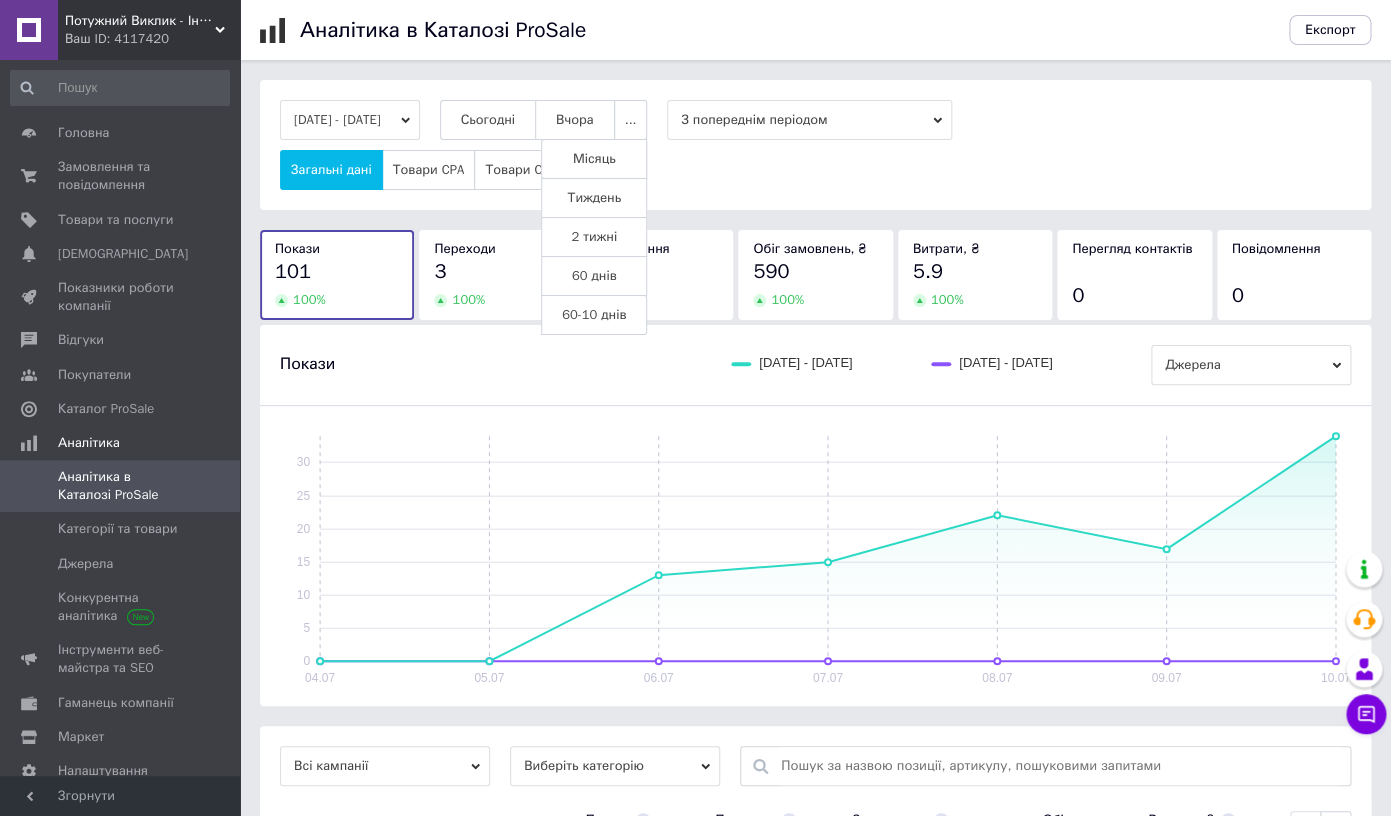 click on "Місяць" at bounding box center [594, 159] 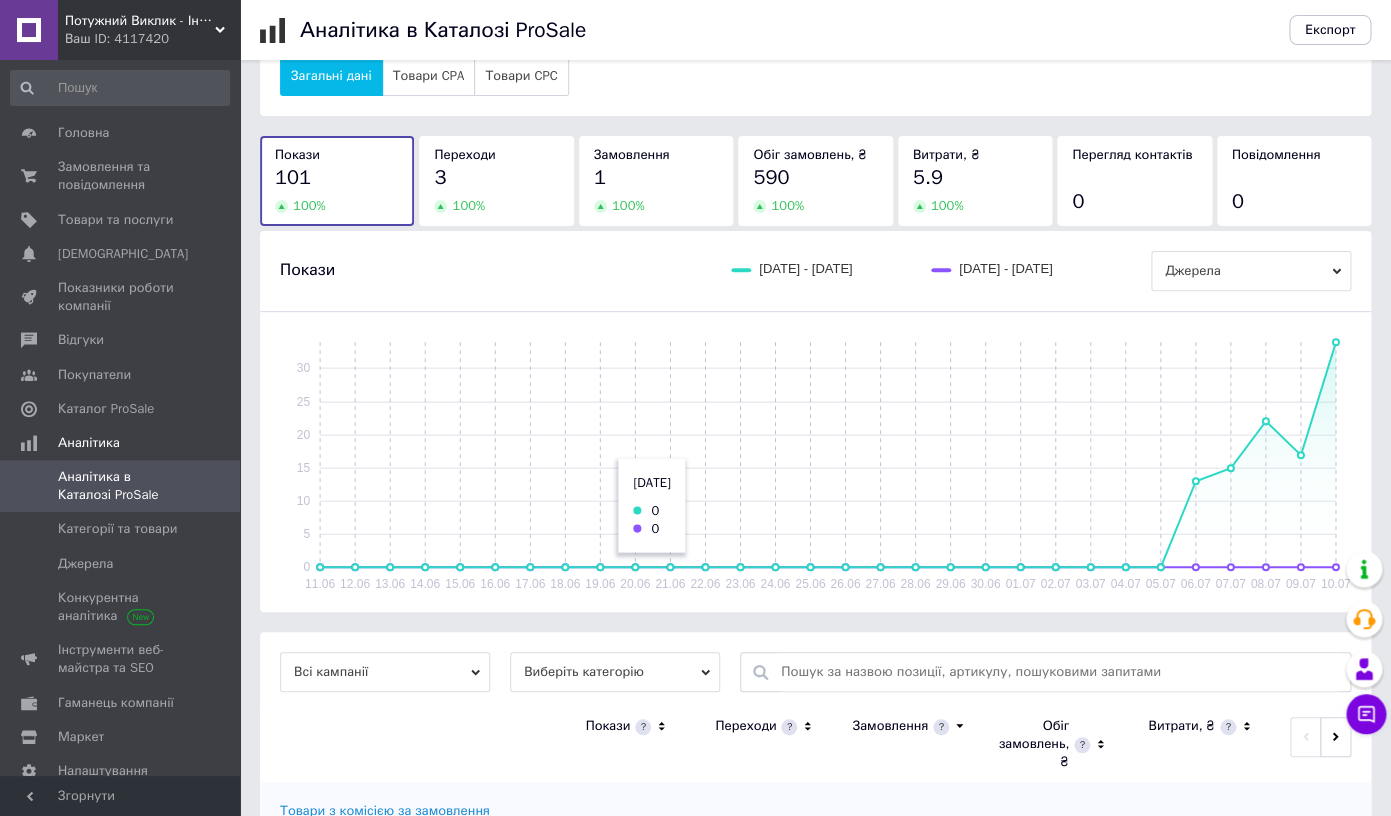 scroll, scrollTop: 0, scrollLeft: 0, axis: both 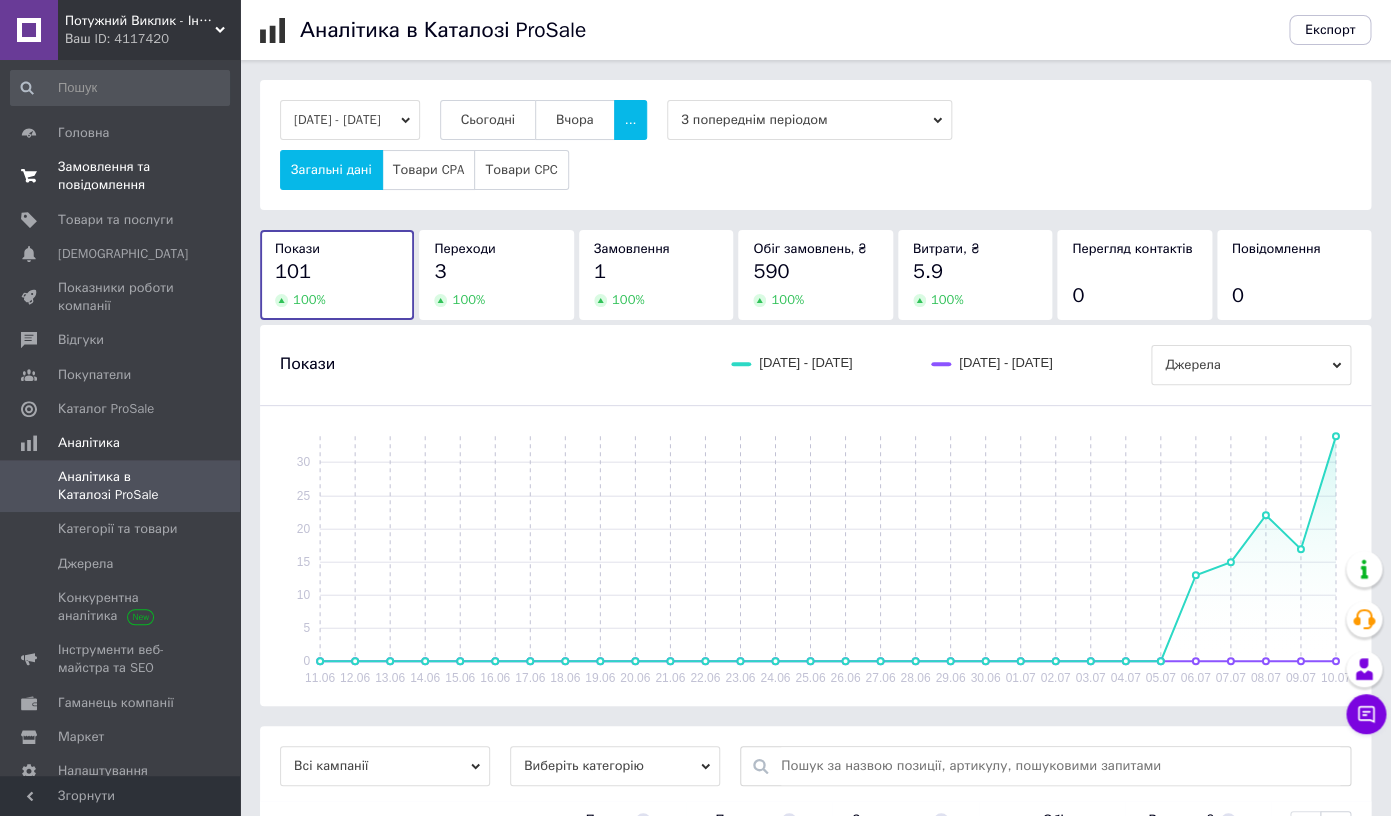 click on "Замовлення та повідомлення" at bounding box center (121, 176) 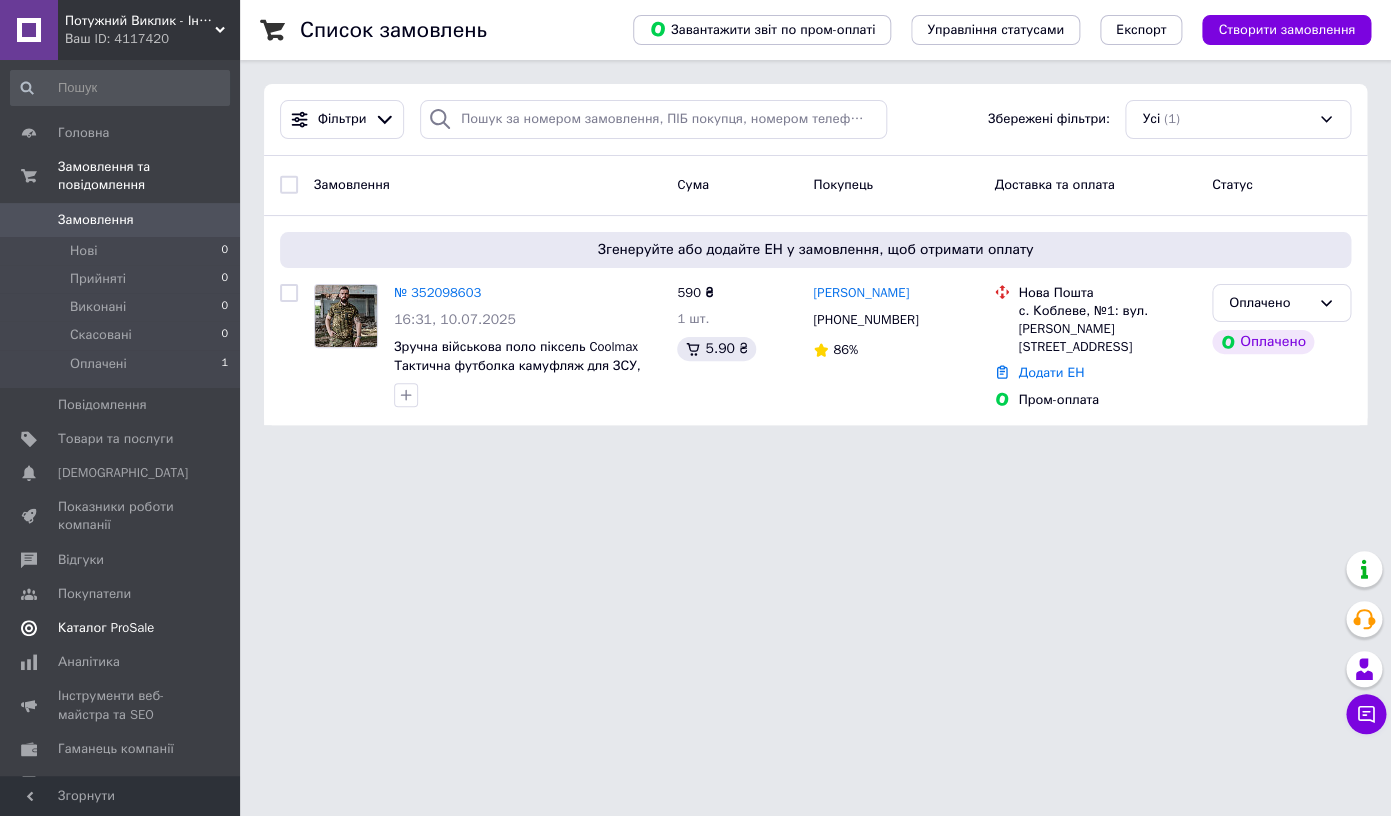 click on "Каталог ProSale" at bounding box center (106, 628) 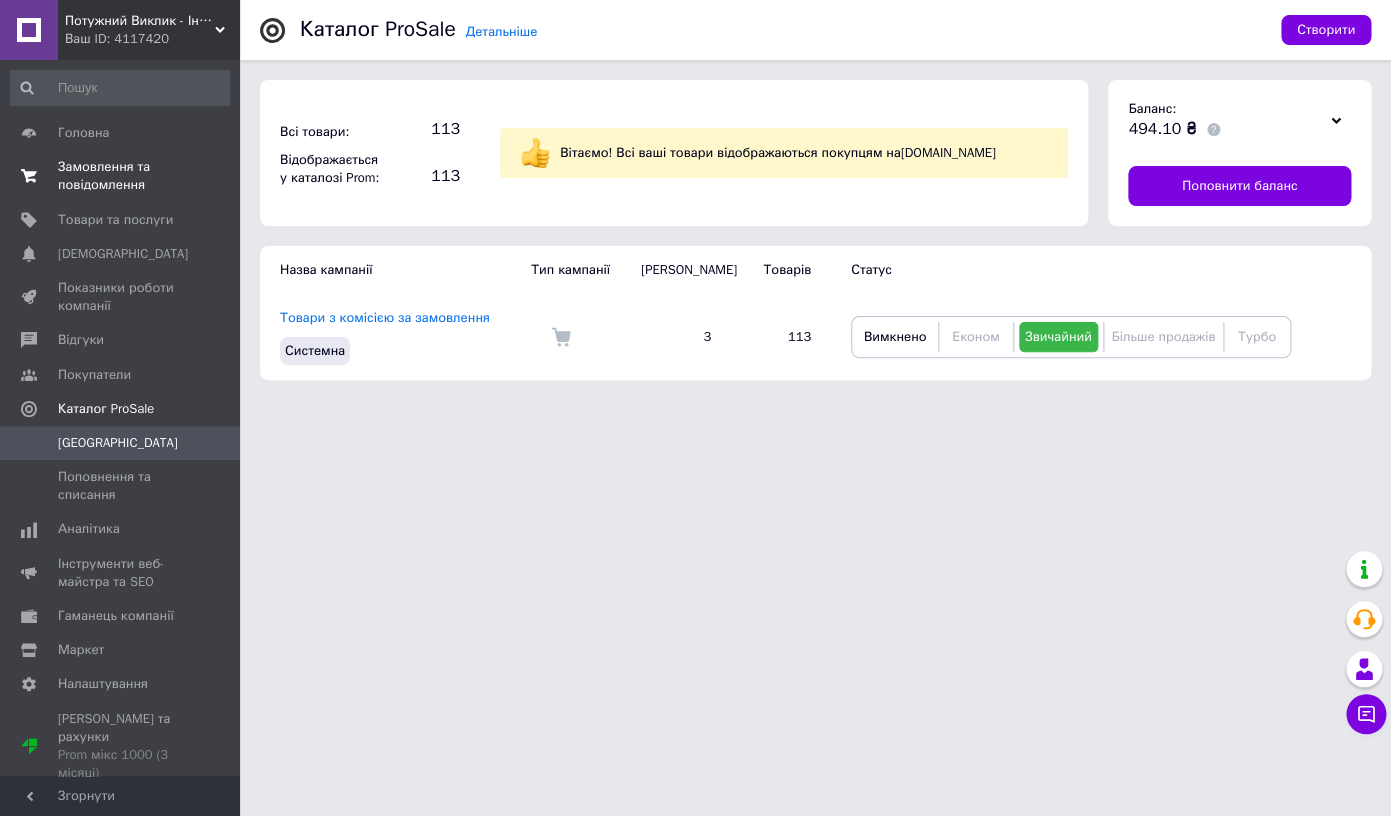 click on "0 0" at bounding box center (212, 176) 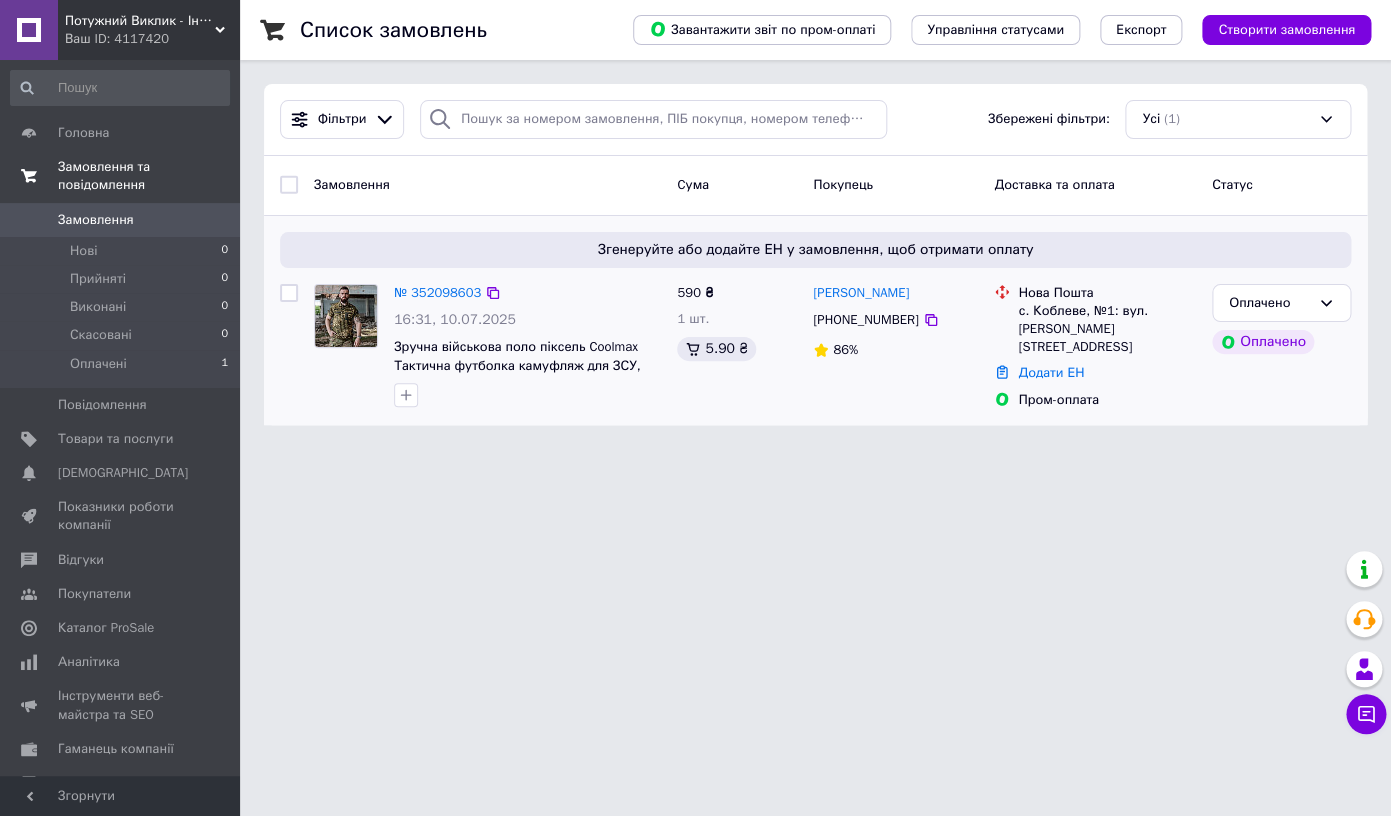 click at bounding box center (346, 316) 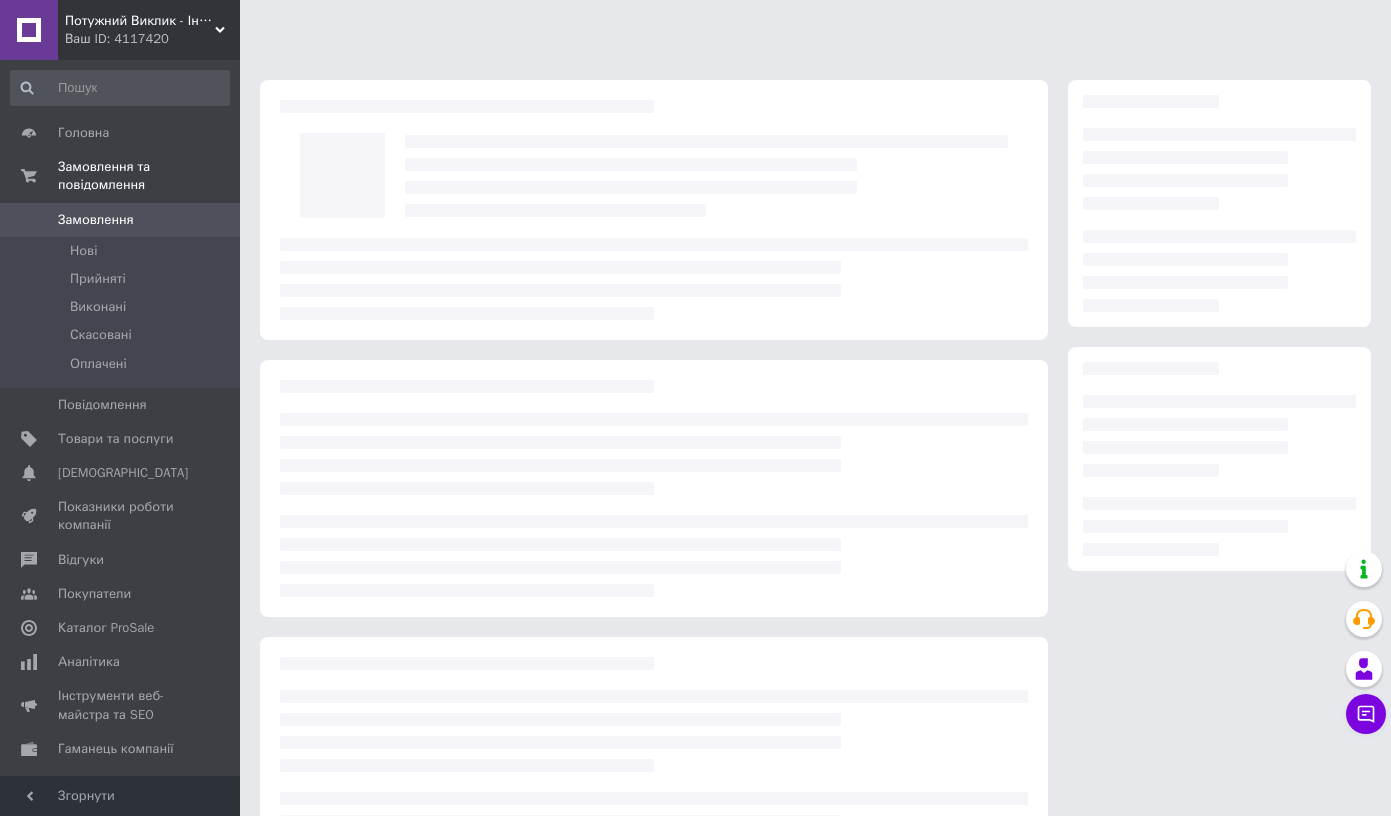 scroll, scrollTop: 0, scrollLeft: 0, axis: both 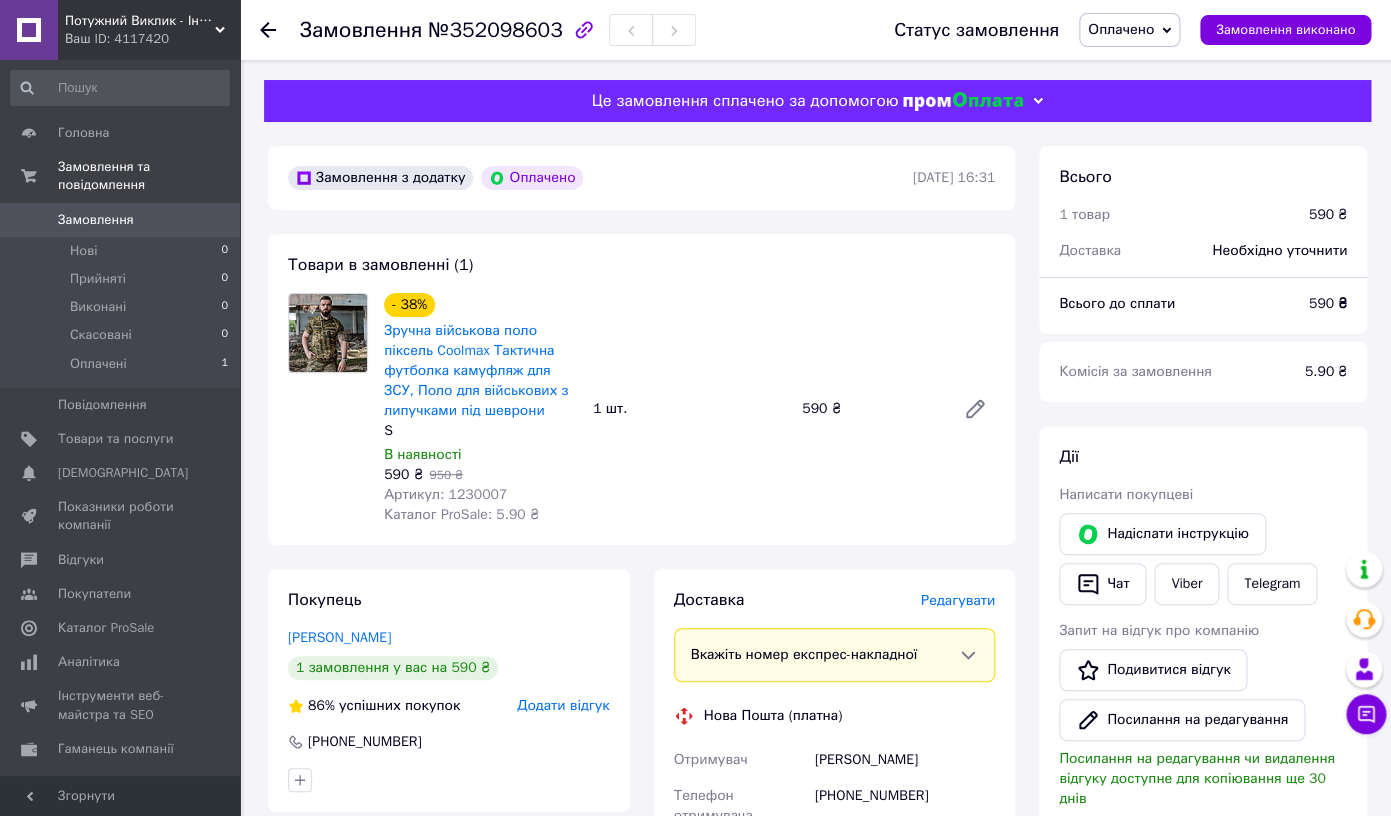 click on "Артикул: 1230007" at bounding box center [445, 494] 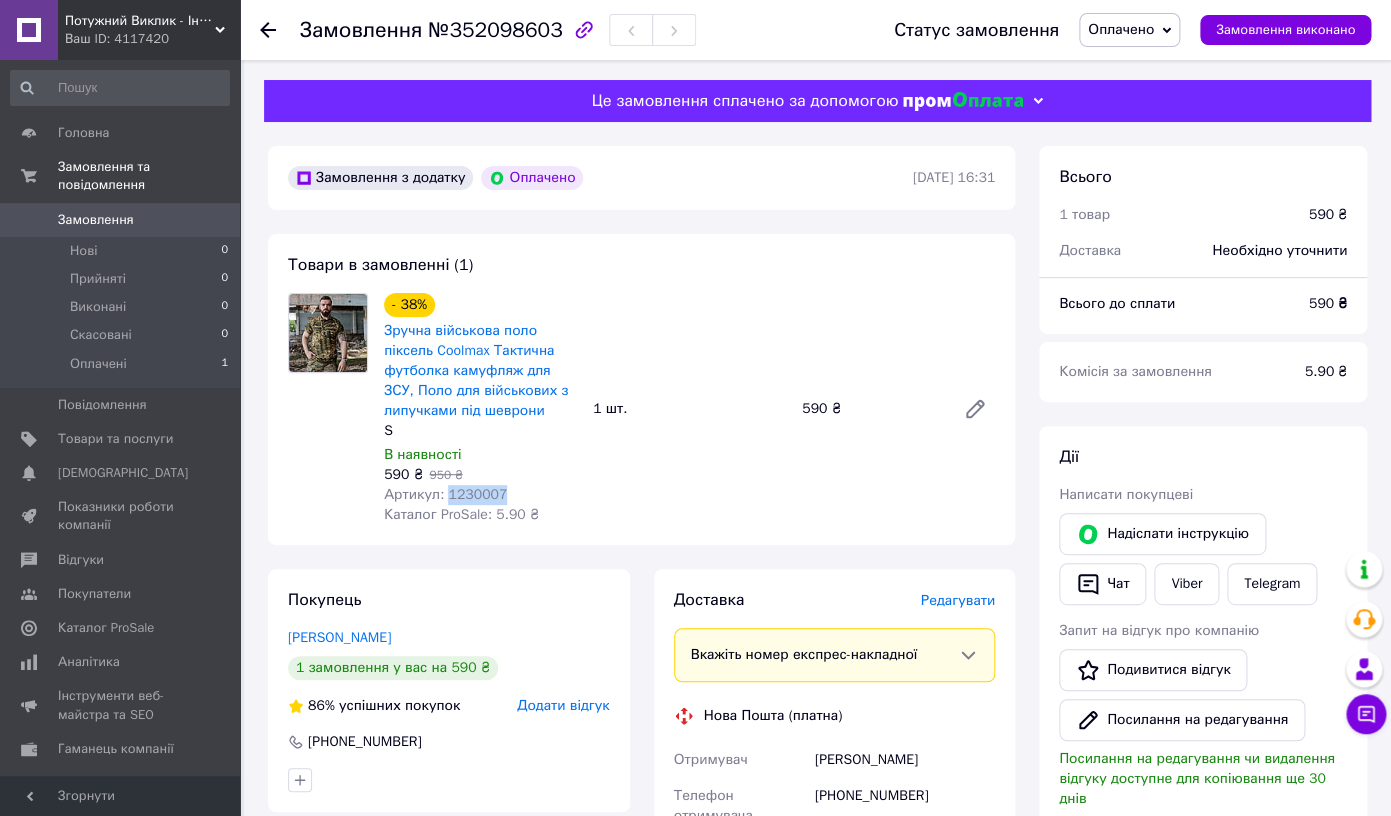 click on "Артикул: 1230007" at bounding box center (445, 494) 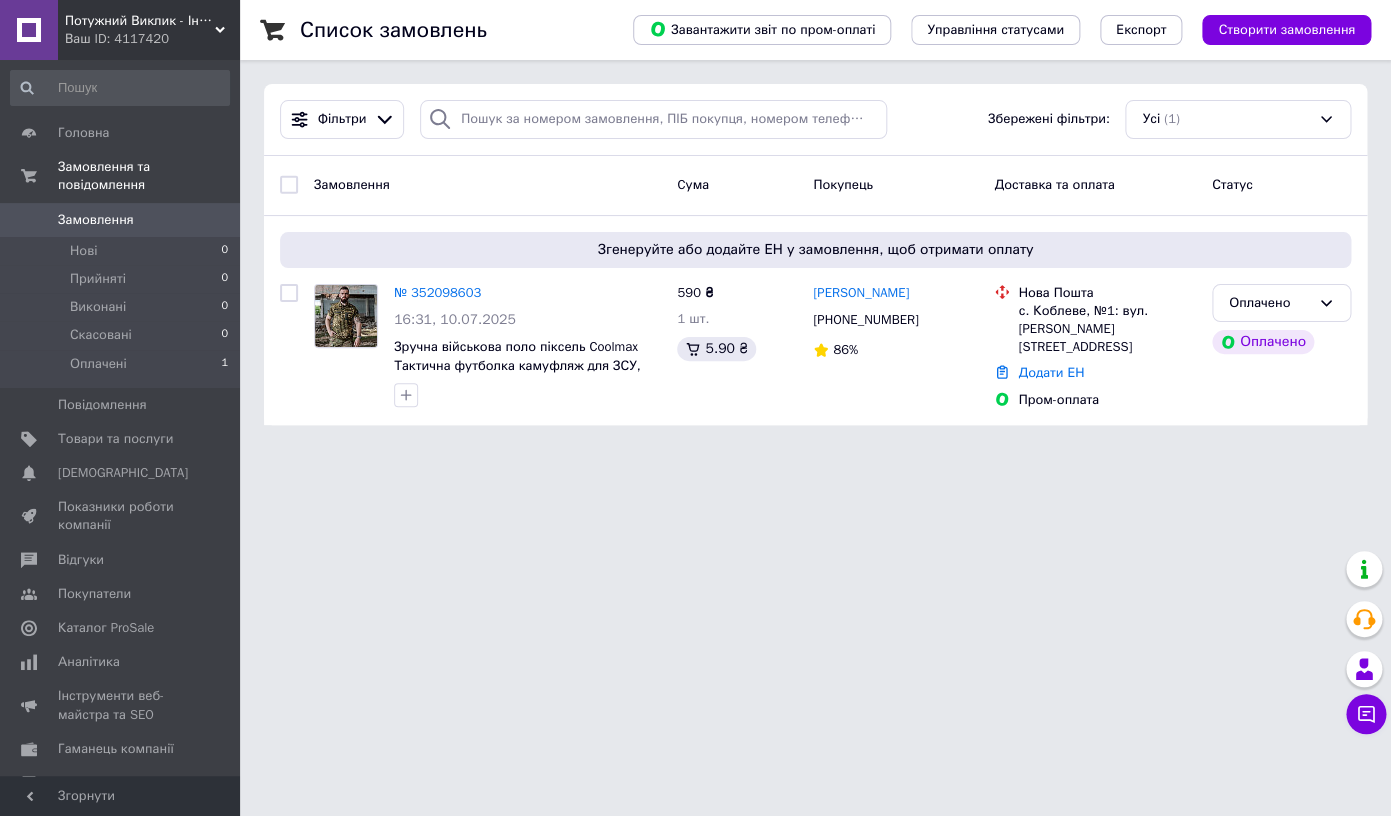 click 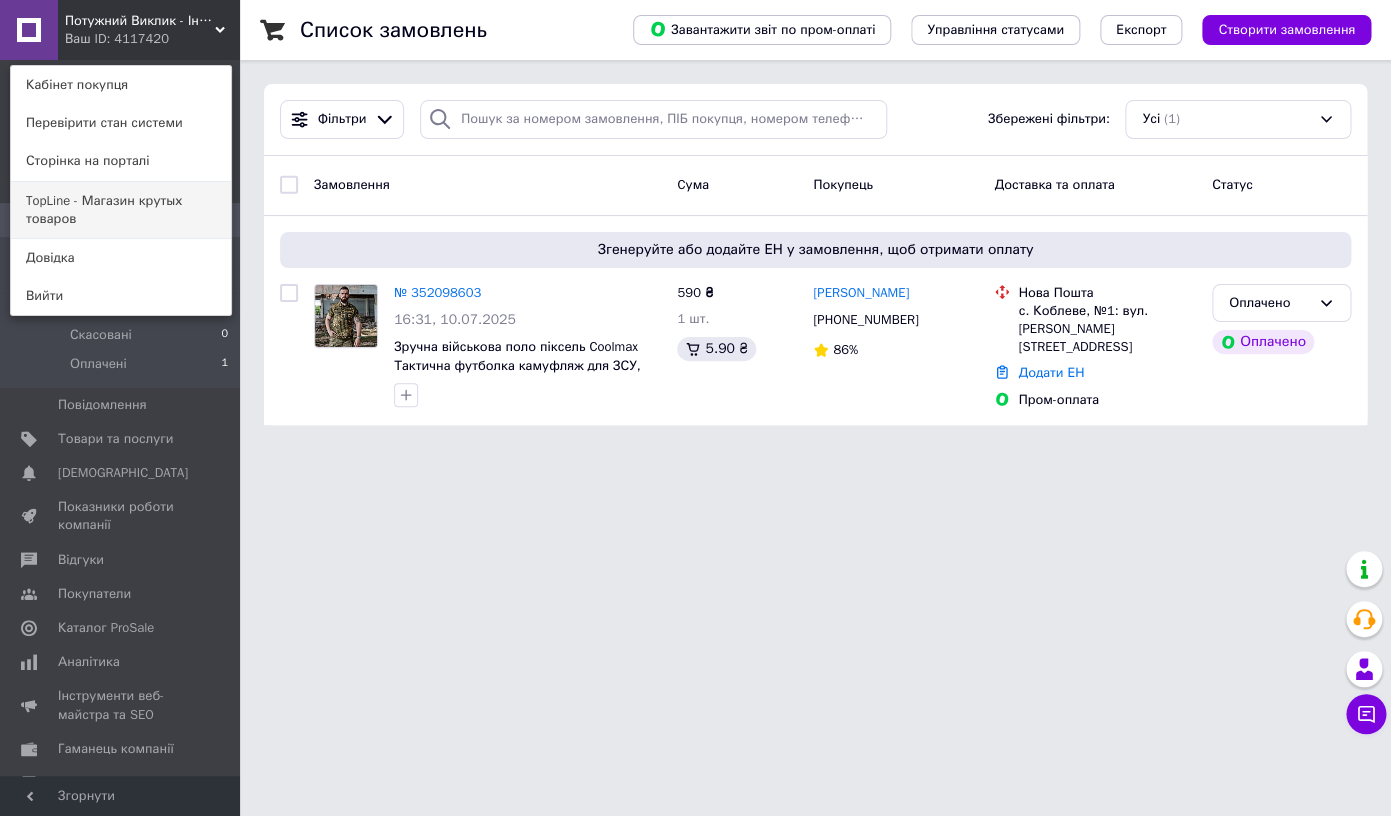 click on "TopLine - Магазин крутых товаров" at bounding box center [121, 210] 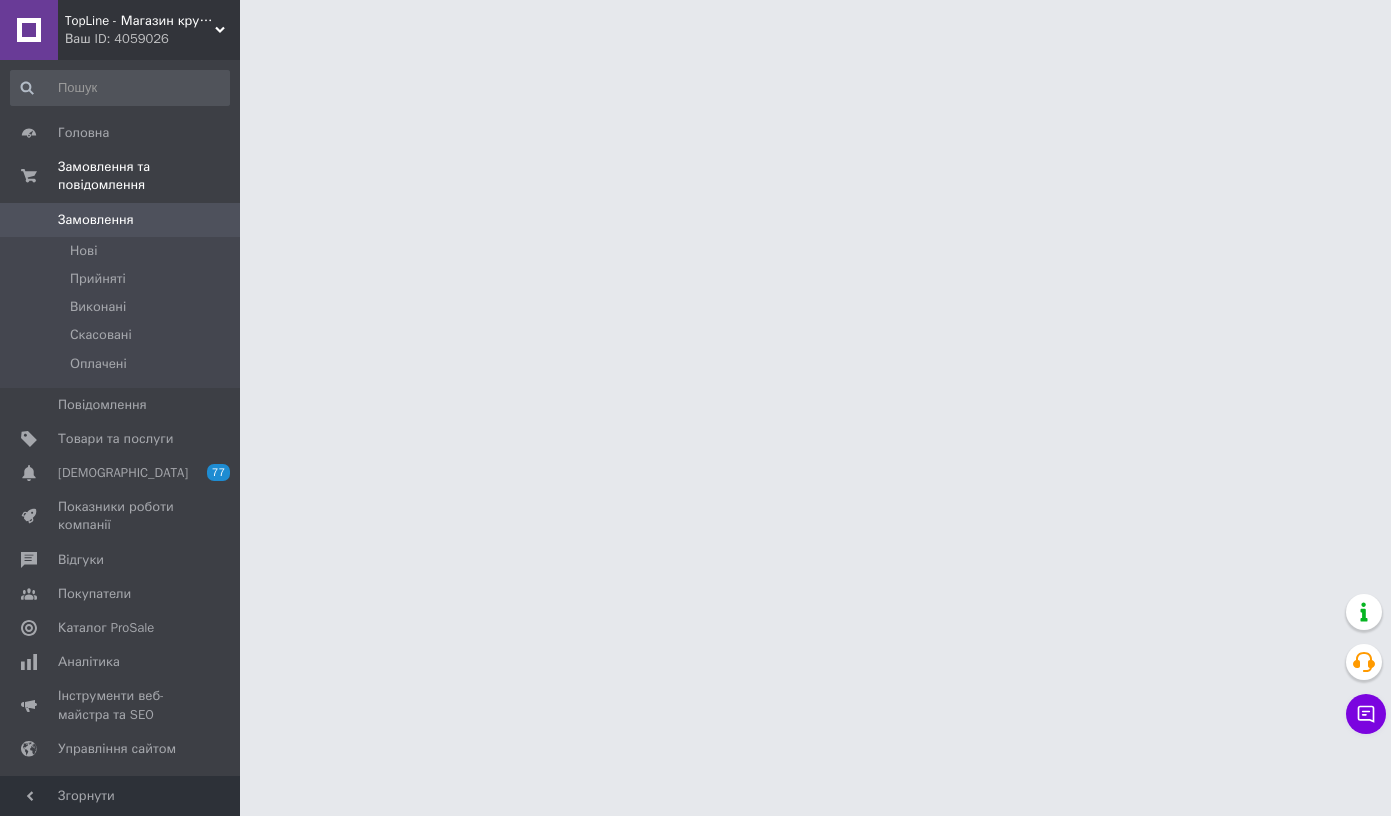 scroll, scrollTop: 0, scrollLeft: 0, axis: both 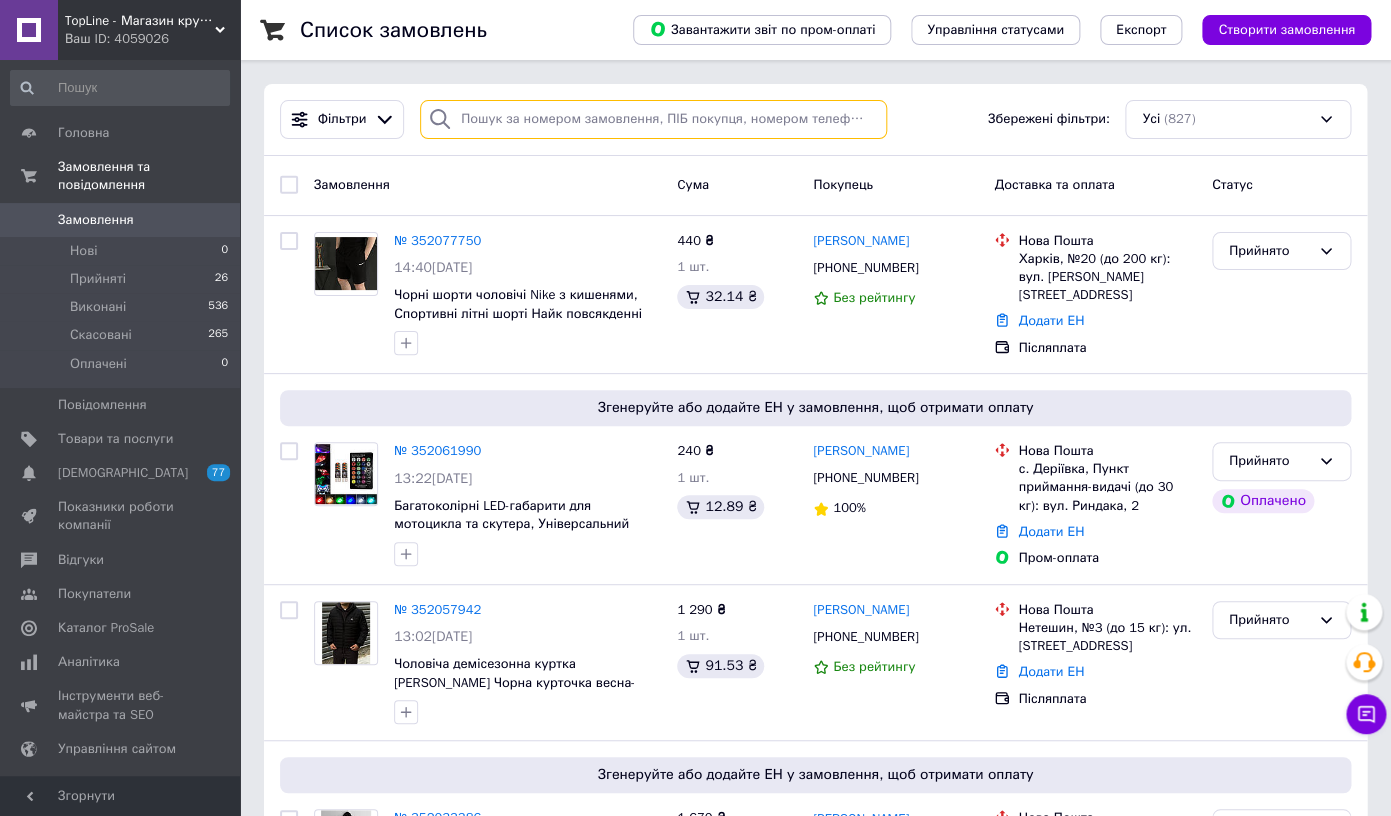 click at bounding box center [653, 119] 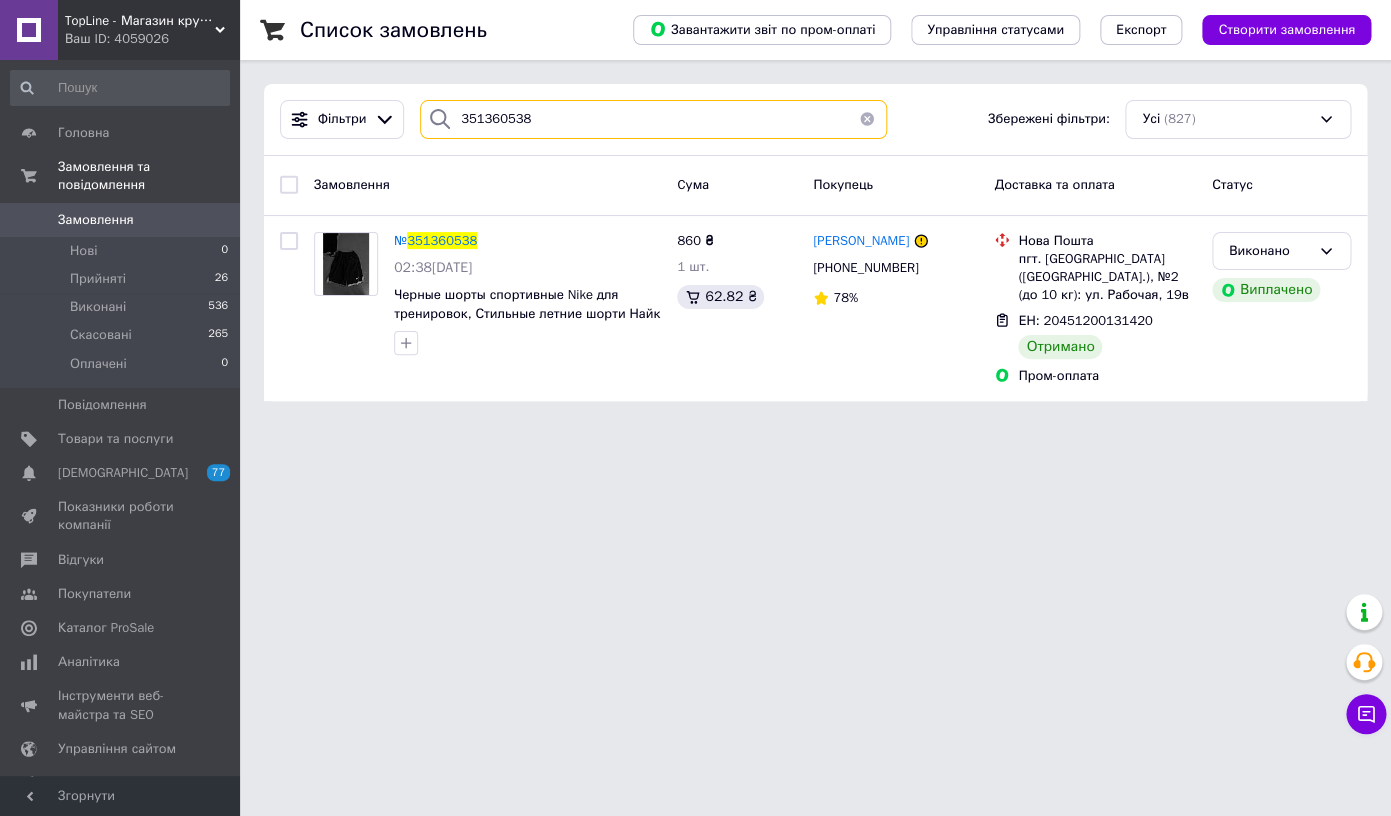 type on "351360538" 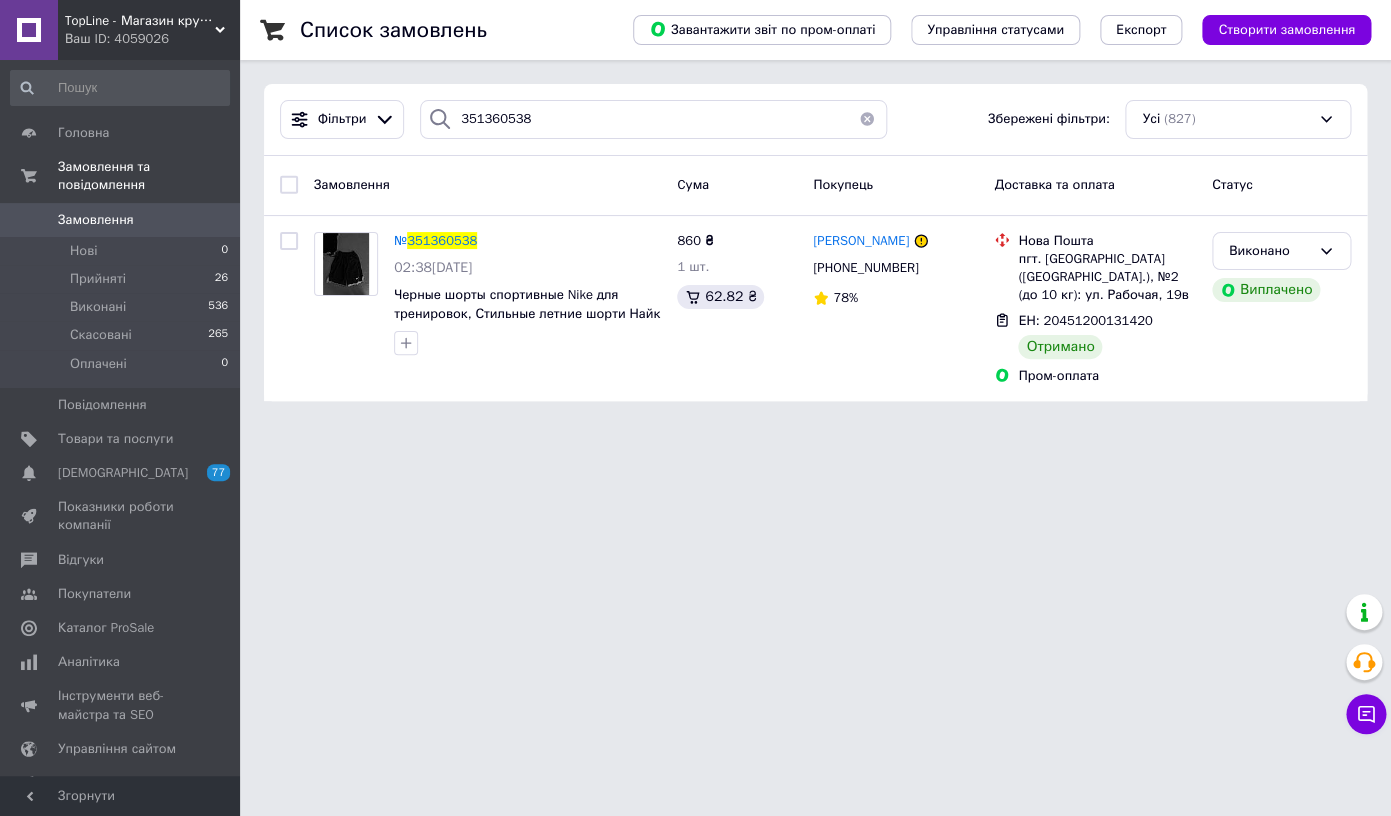 click on "TopLine - Магазин крутих товарів" at bounding box center (140, 21) 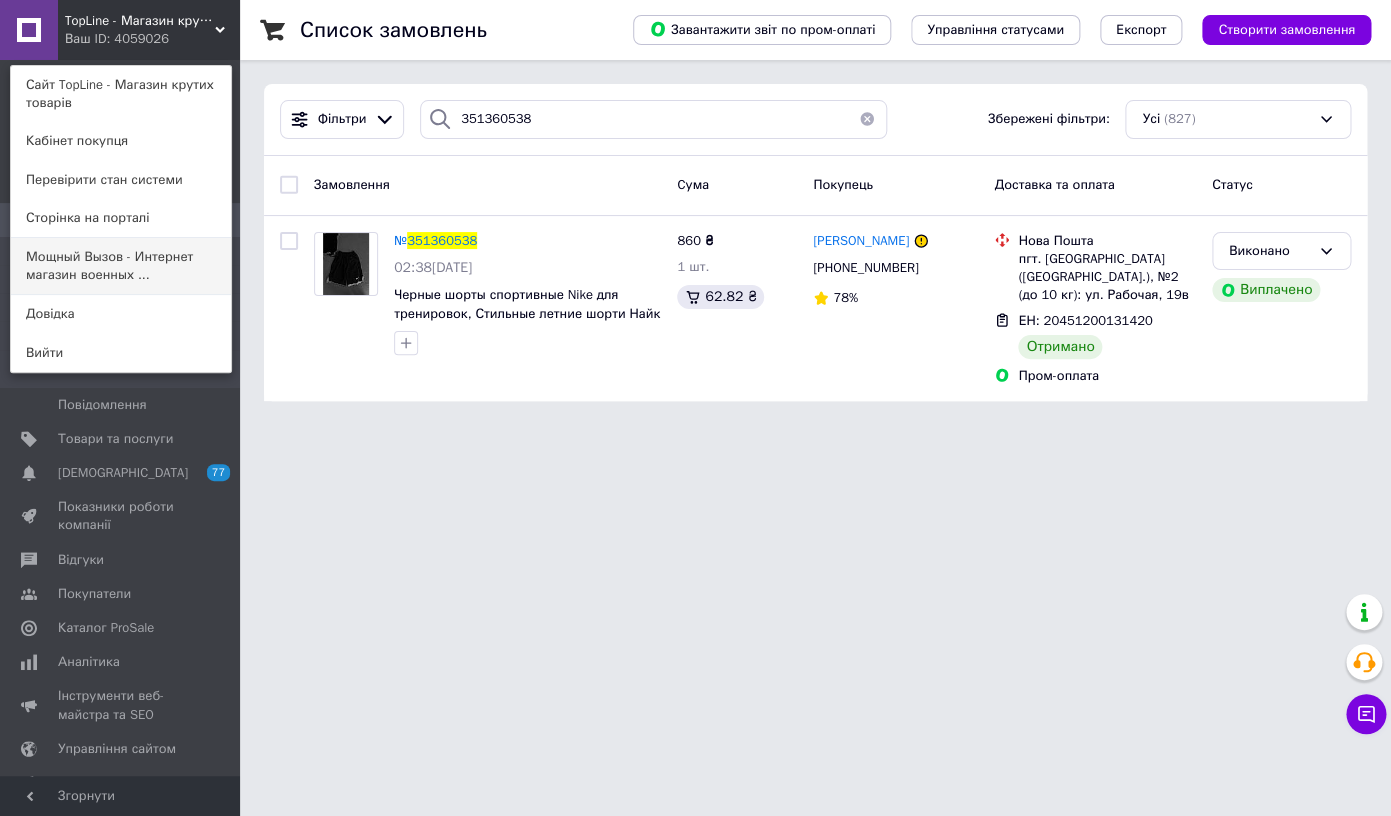 click on "Мощный Вызов - Интернет магазин военных ..." at bounding box center (121, 266) 